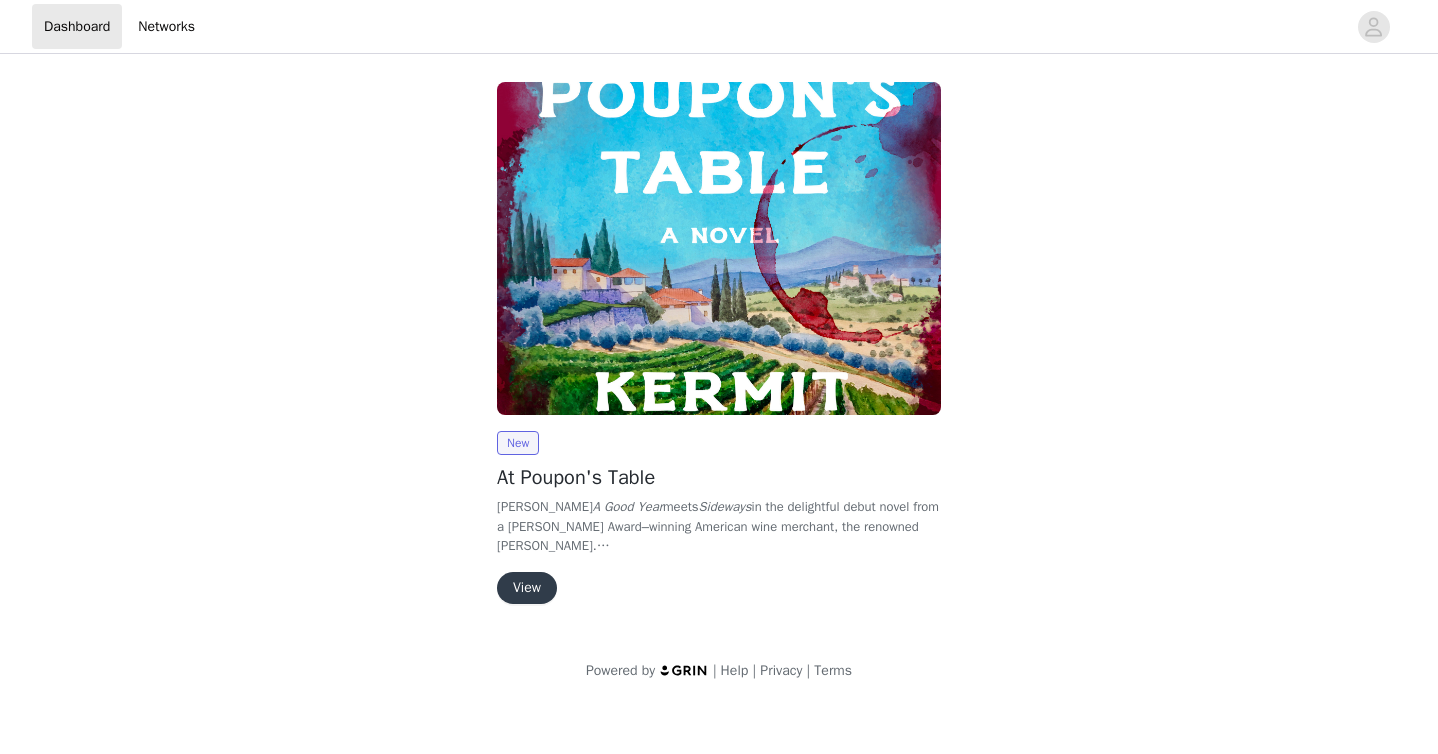 scroll, scrollTop: 0, scrollLeft: 0, axis: both 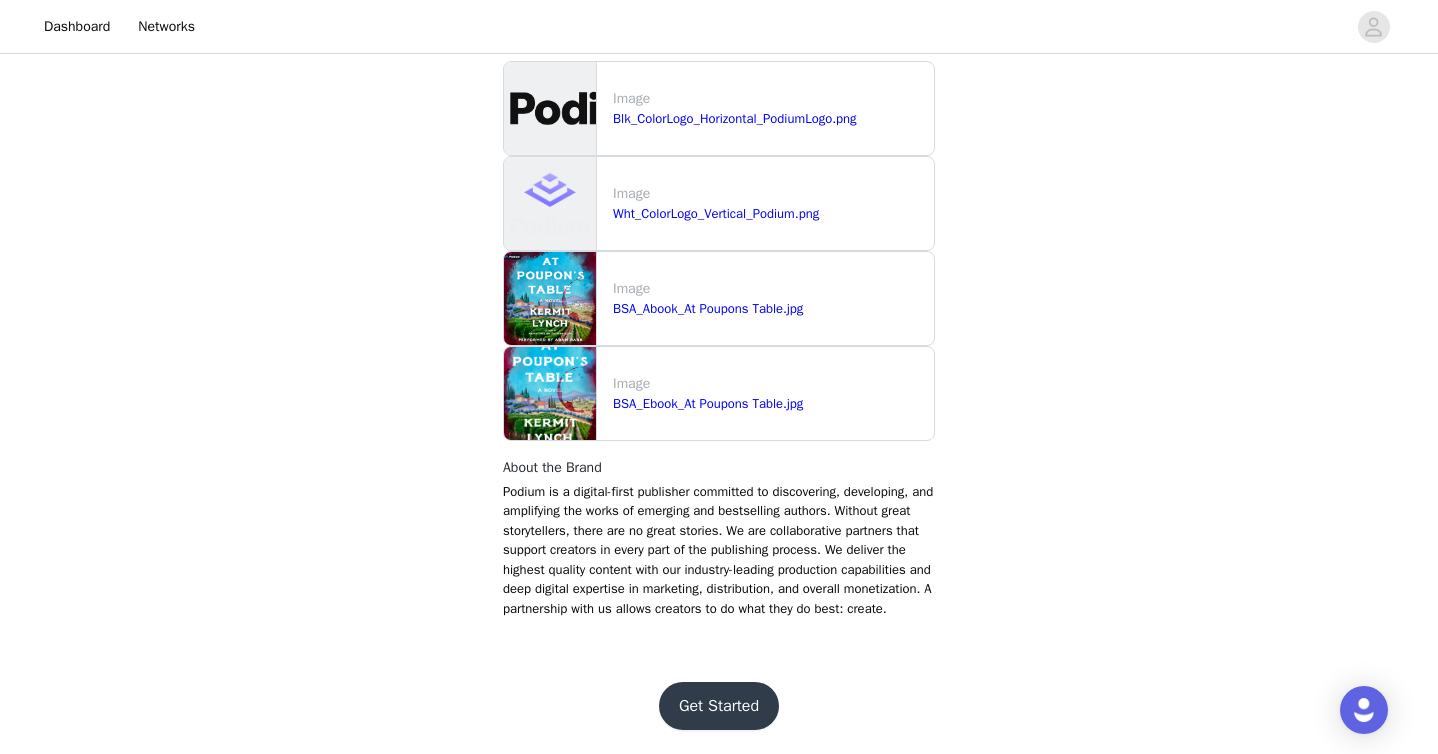 click on "Get Started" at bounding box center (719, 706) 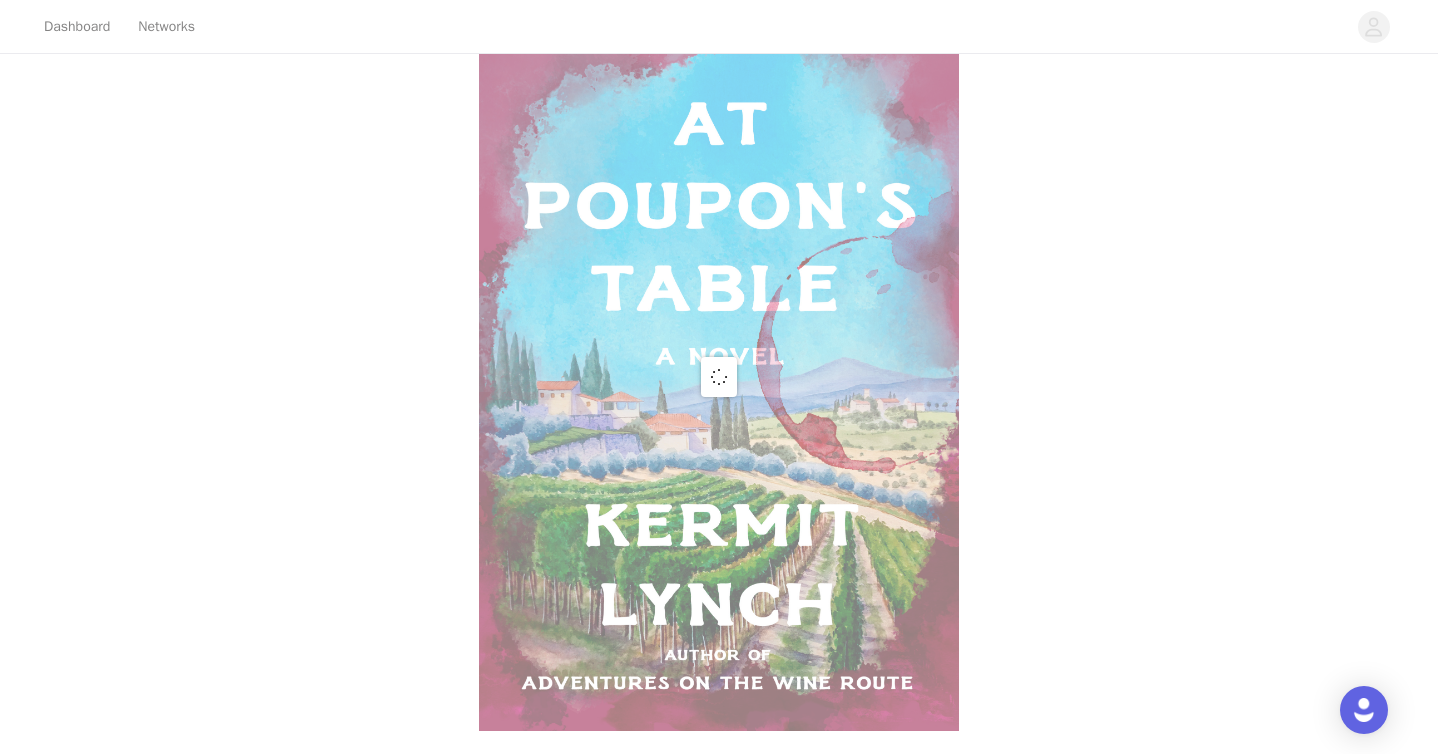 scroll, scrollTop: 1272, scrollLeft: 0, axis: vertical 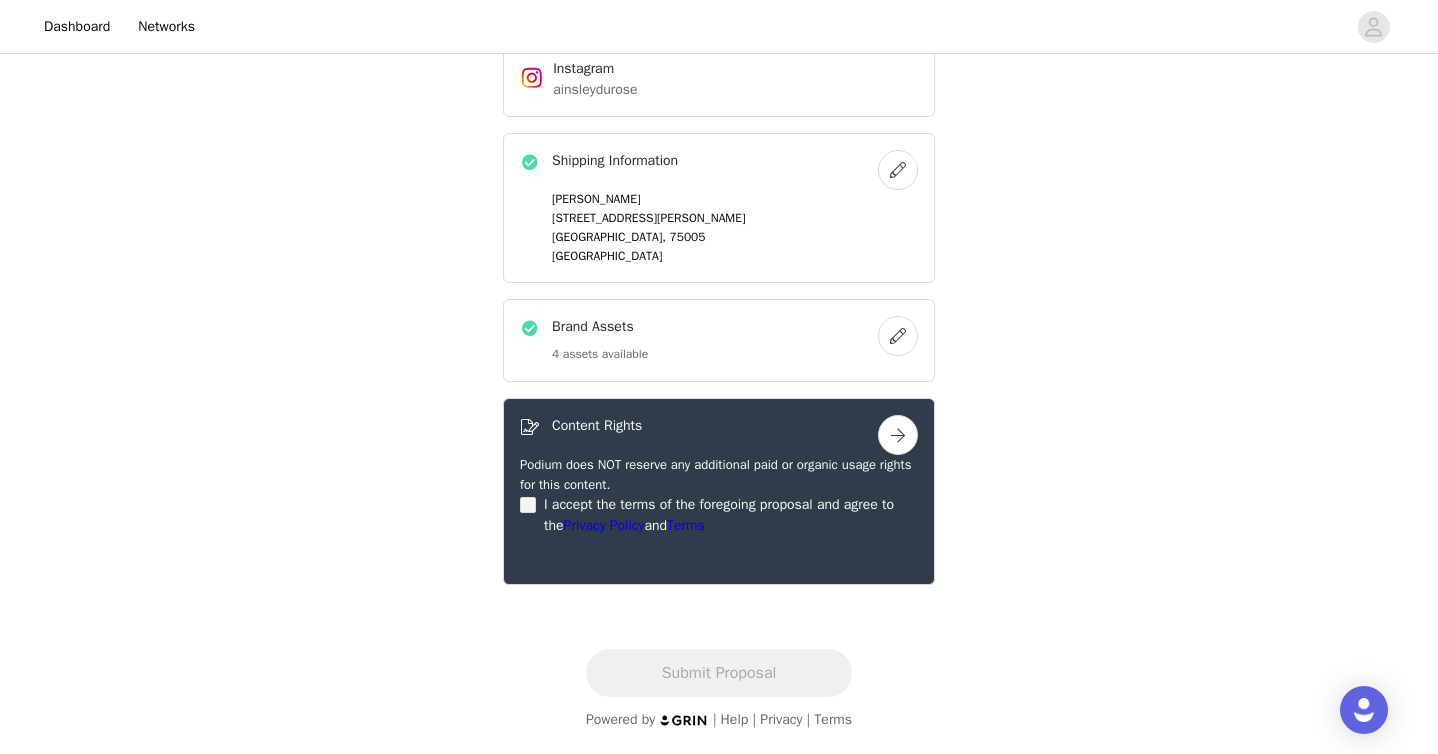 click at bounding box center (898, 435) 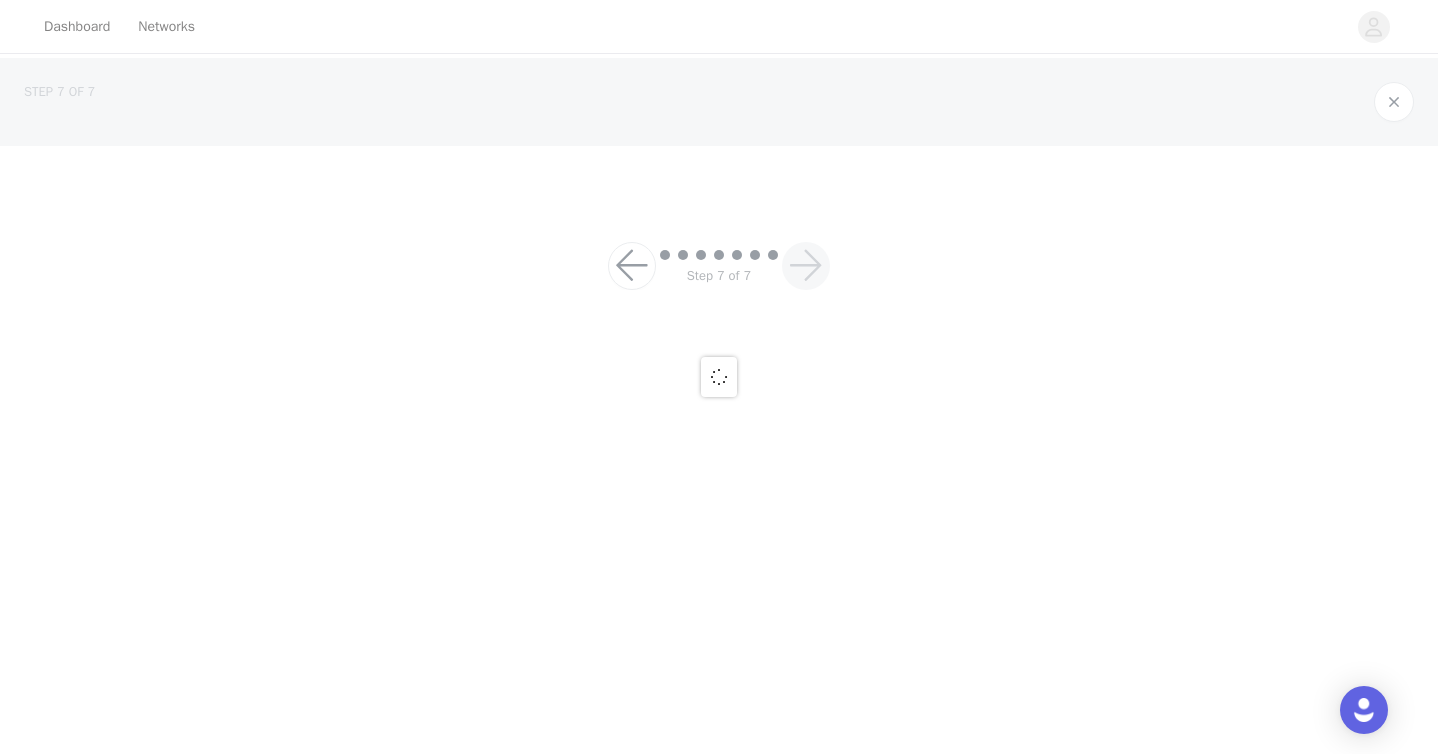 scroll, scrollTop: 0, scrollLeft: 0, axis: both 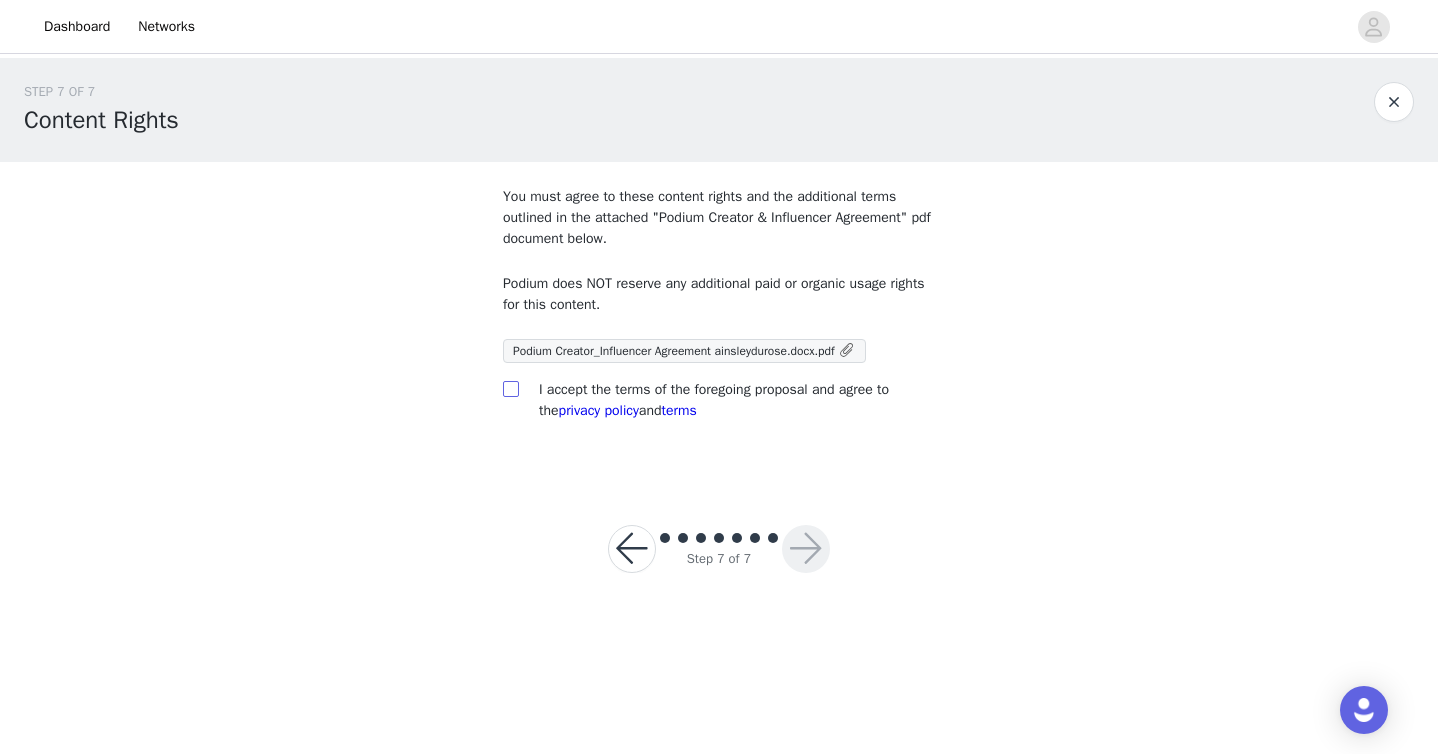 click at bounding box center (510, 388) 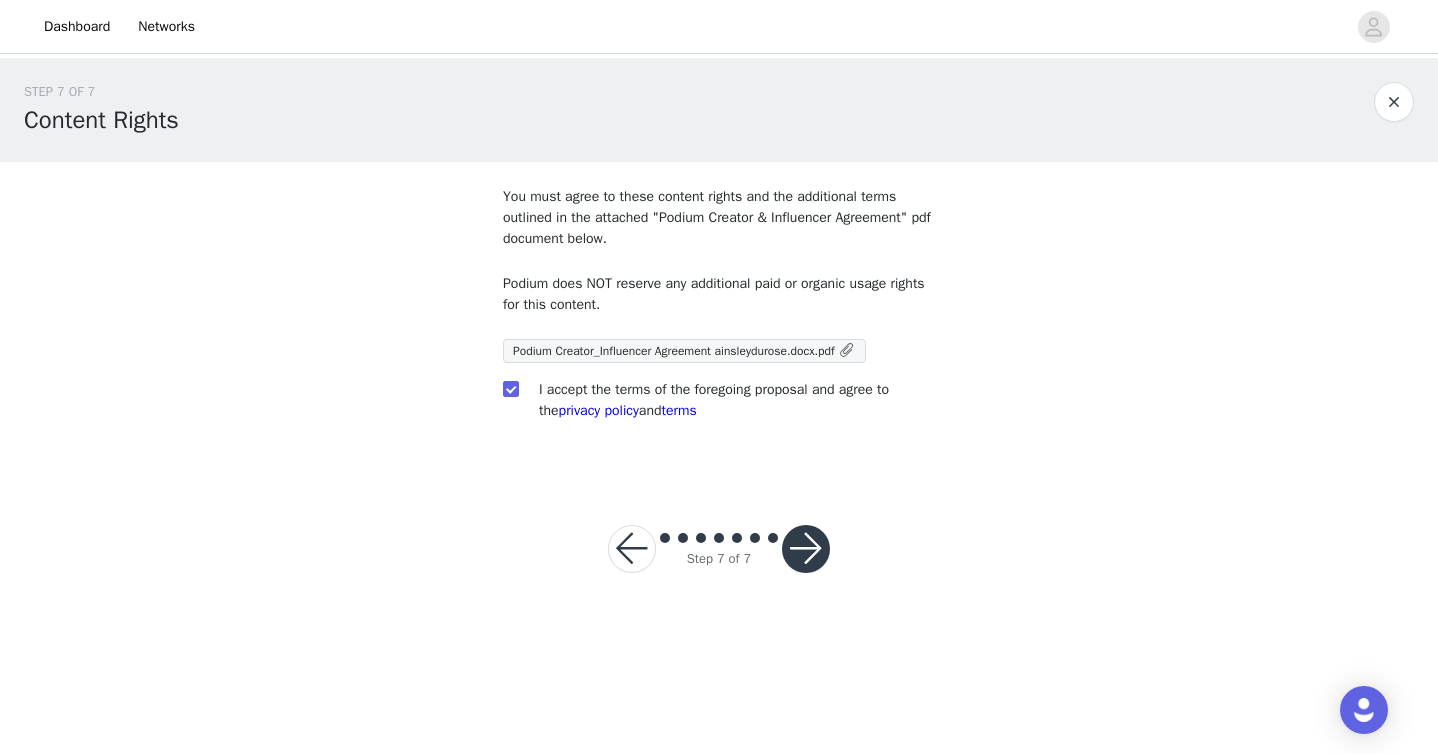 click at bounding box center (806, 549) 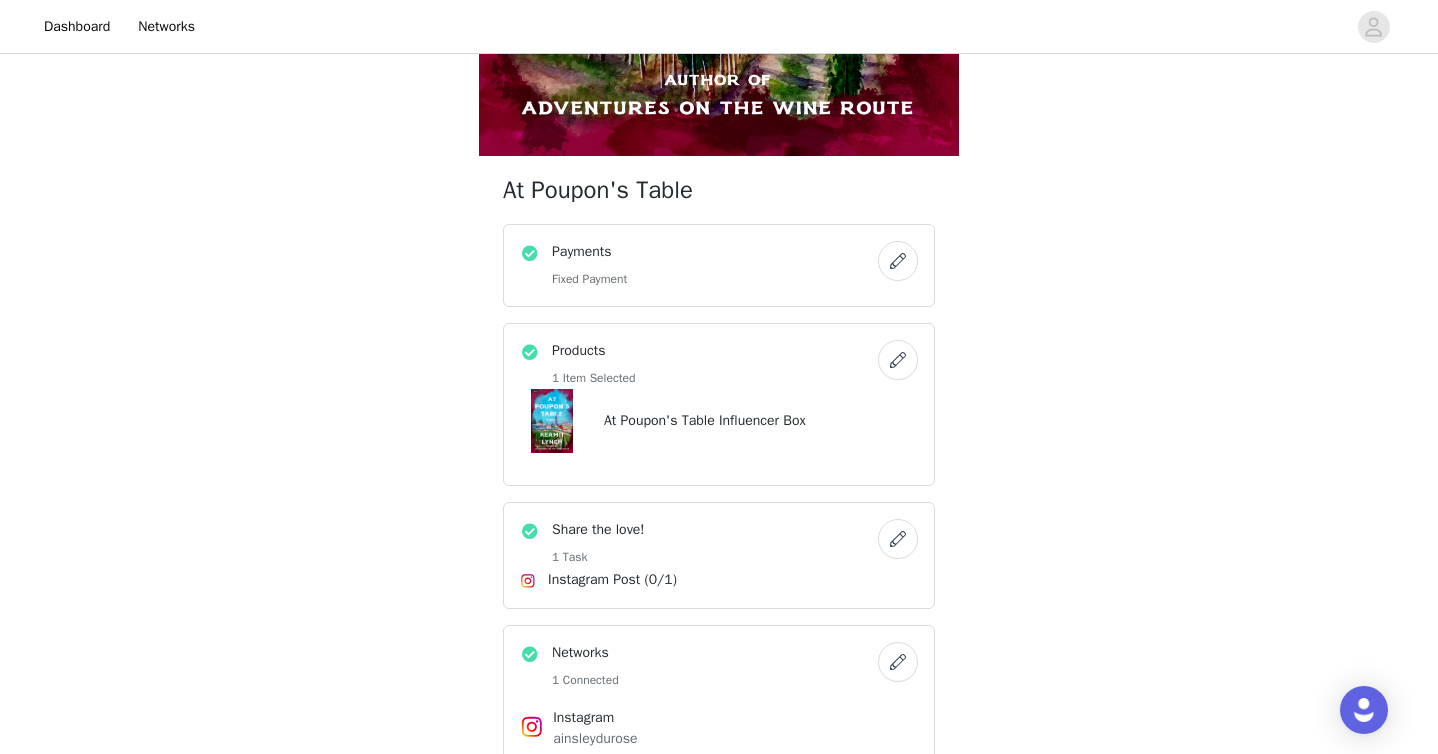 scroll, scrollTop: 1272, scrollLeft: 0, axis: vertical 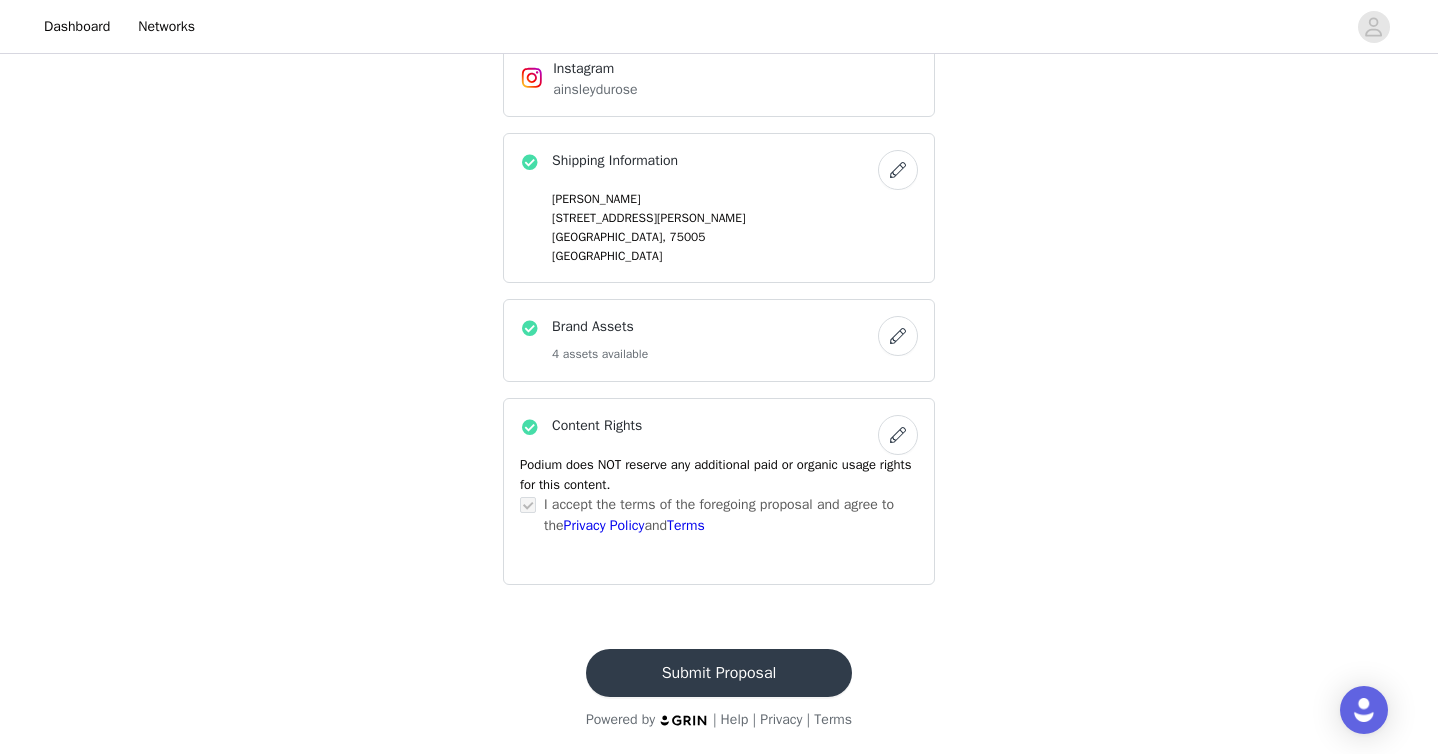 click on "Submit Proposal" at bounding box center (719, 673) 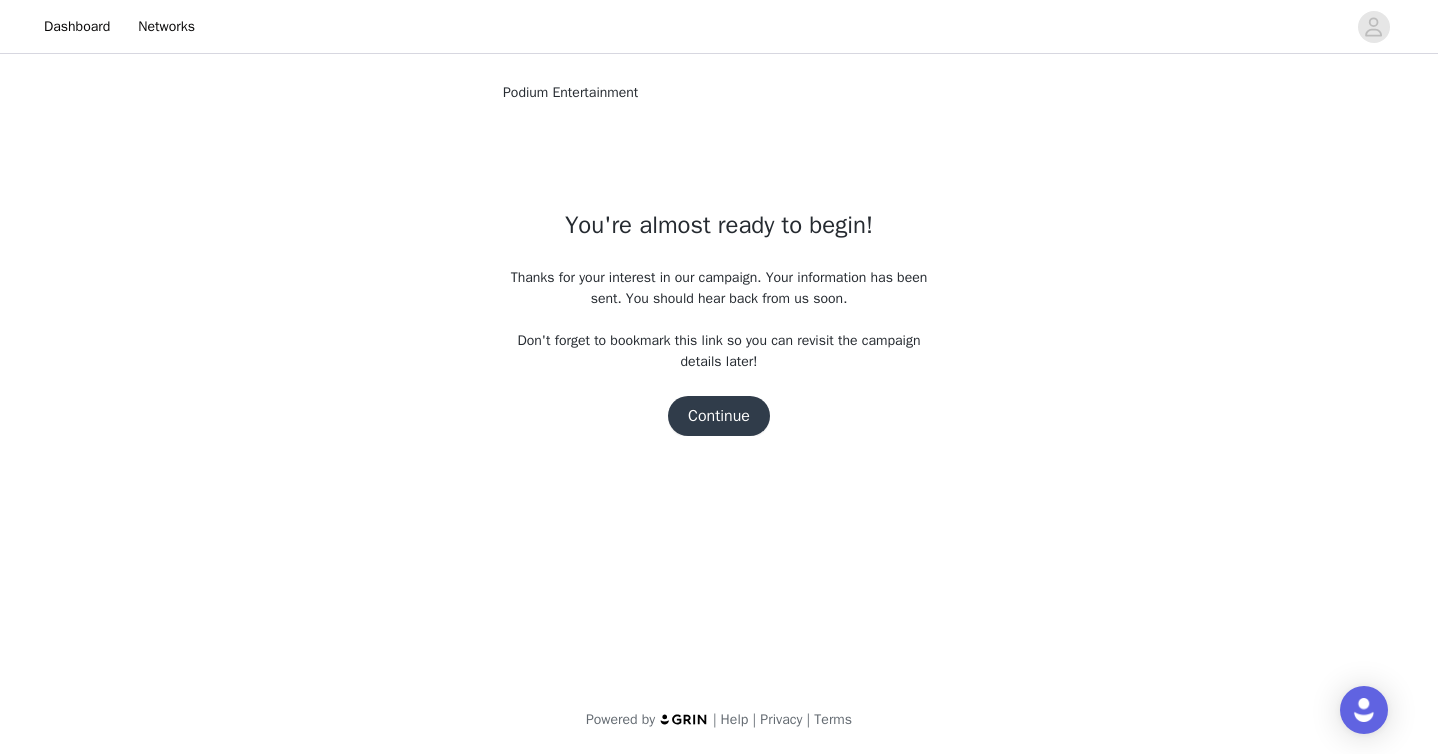 scroll, scrollTop: 0, scrollLeft: 0, axis: both 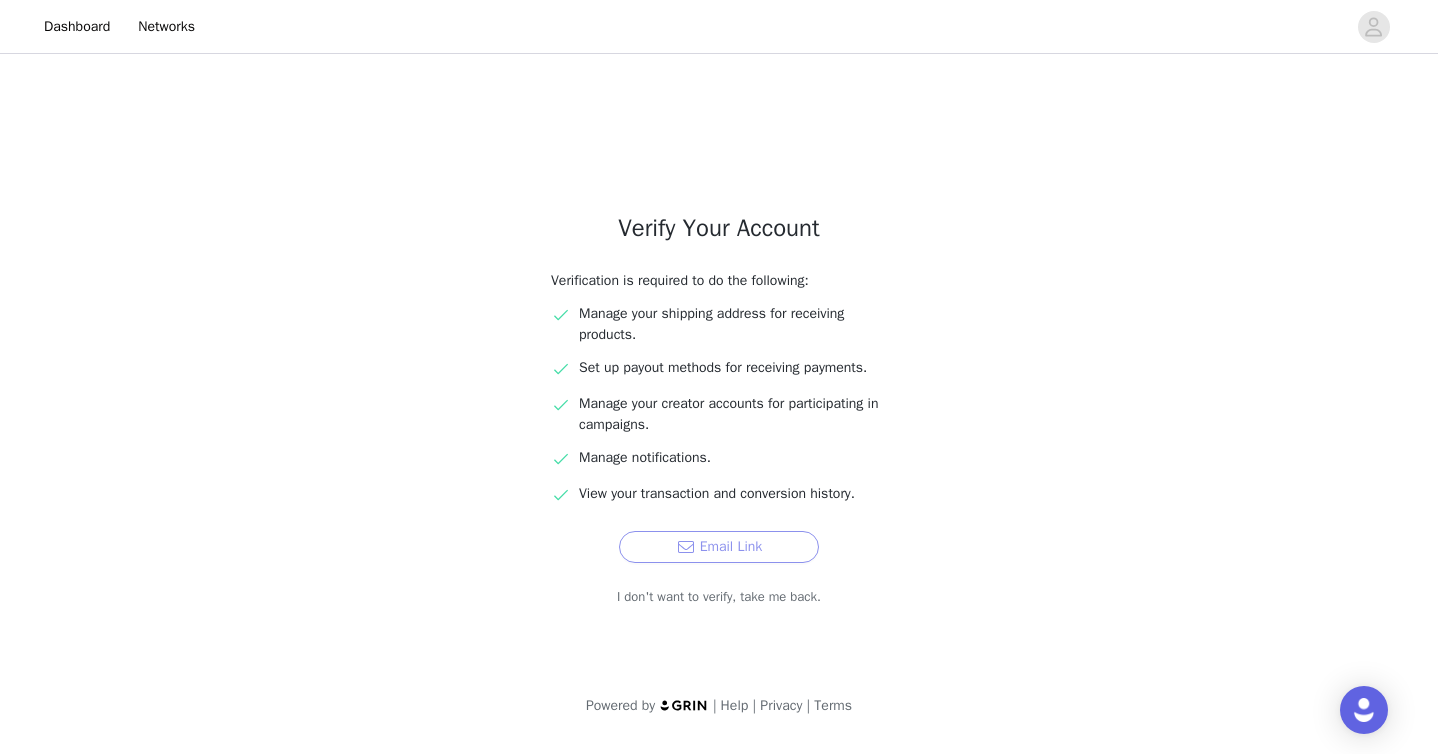 click on "Email Link" at bounding box center (719, 547) 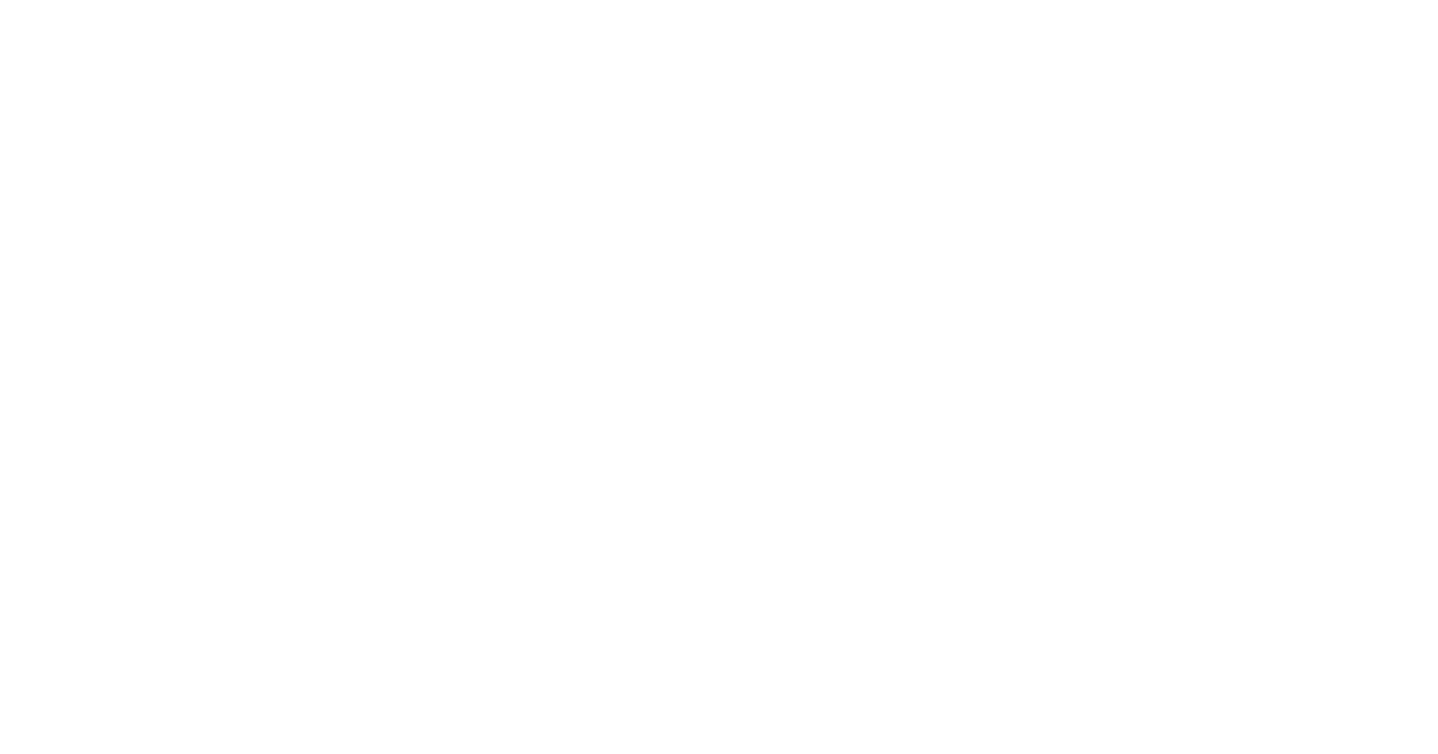 scroll, scrollTop: 0, scrollLeft: 0, axis: both 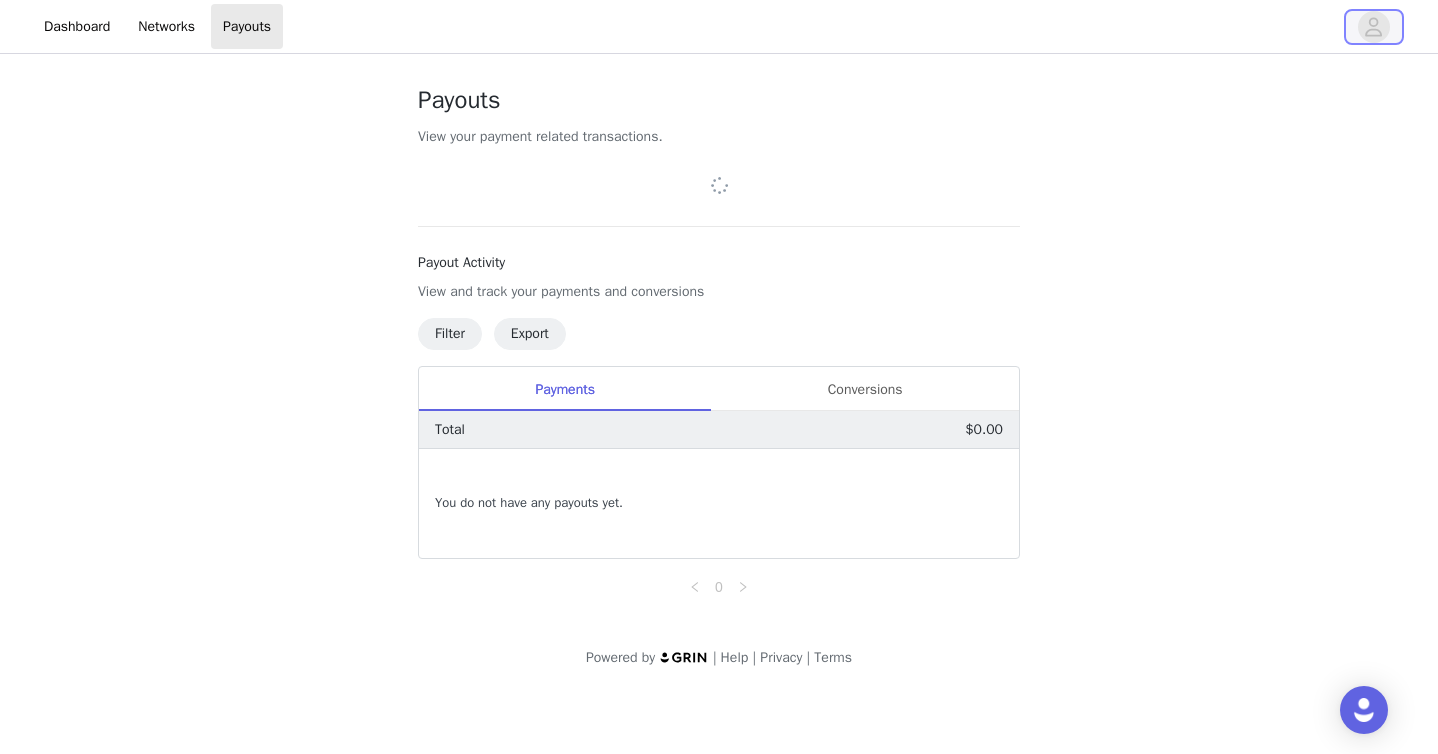 click 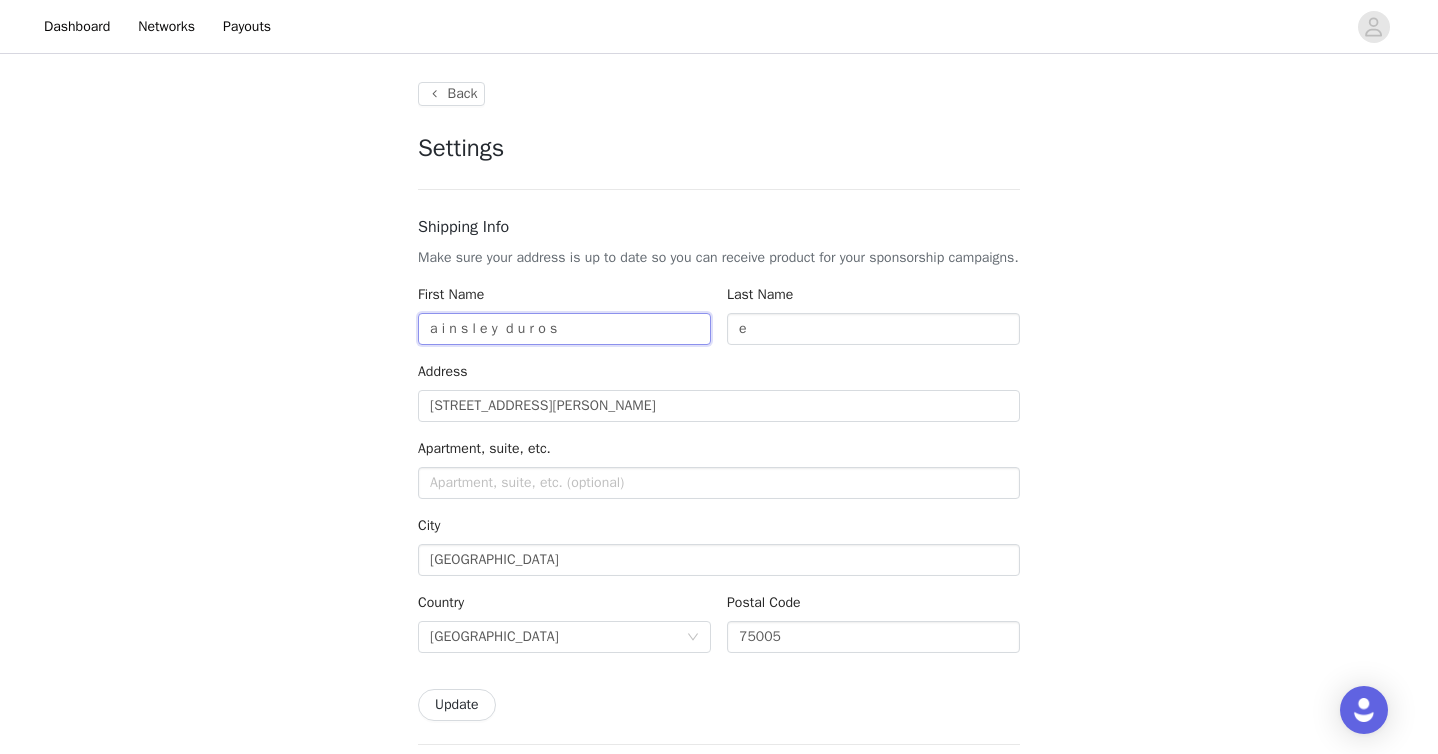 drag, startPoint x: 503, startPoint y: 347, endPoint x: 632, endPoint y: 347, distance: 129 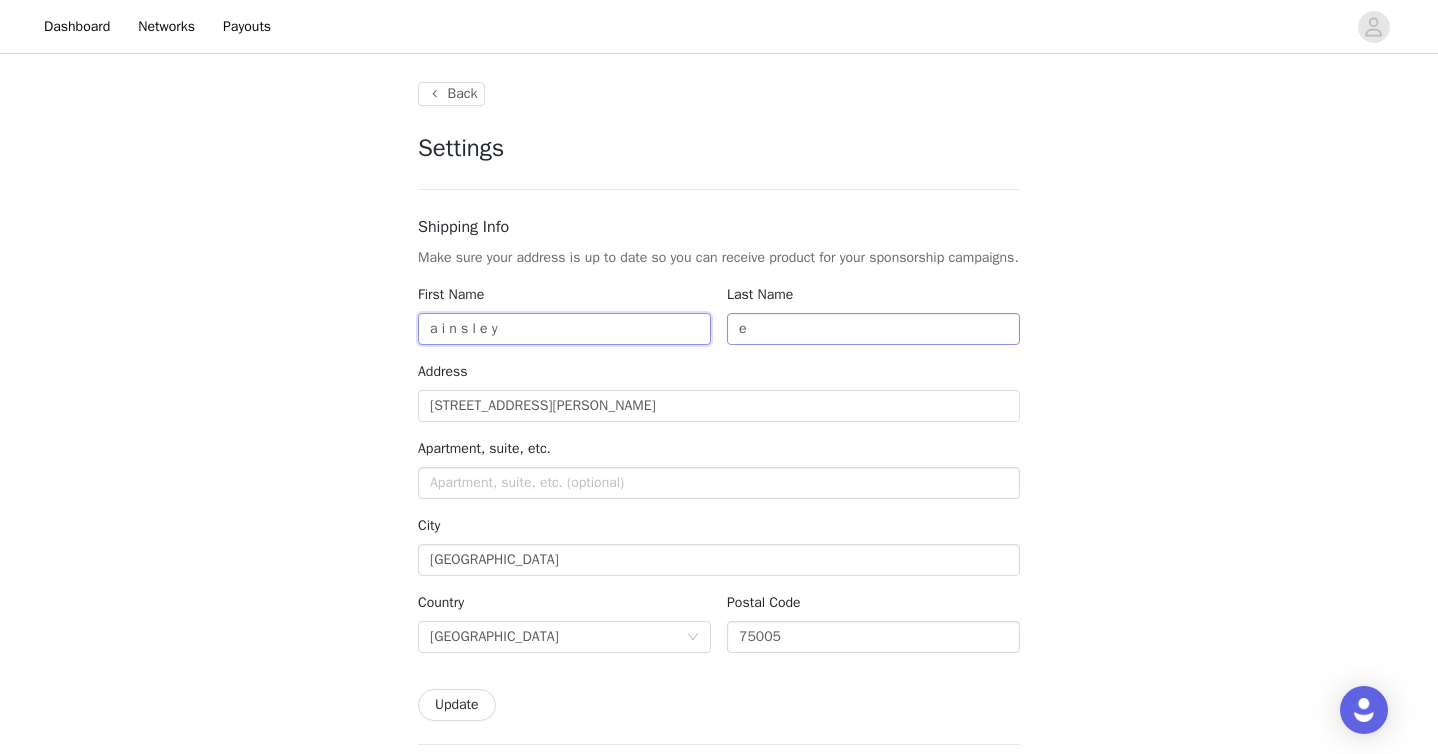 type on "a i n s l e y" 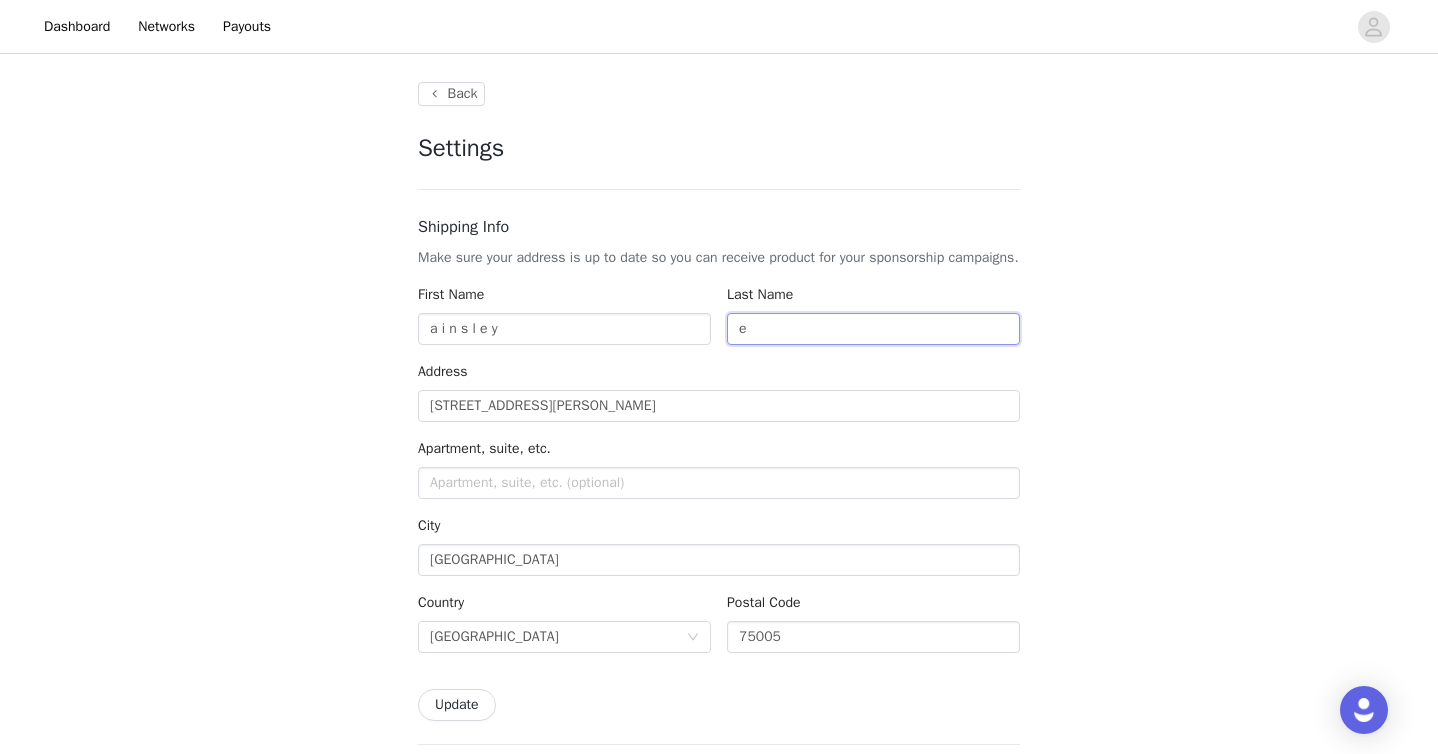 drag, startPoint x: 805, startPoint y: 339, endPoint x: 805, endPoint y: 351, distance: 12 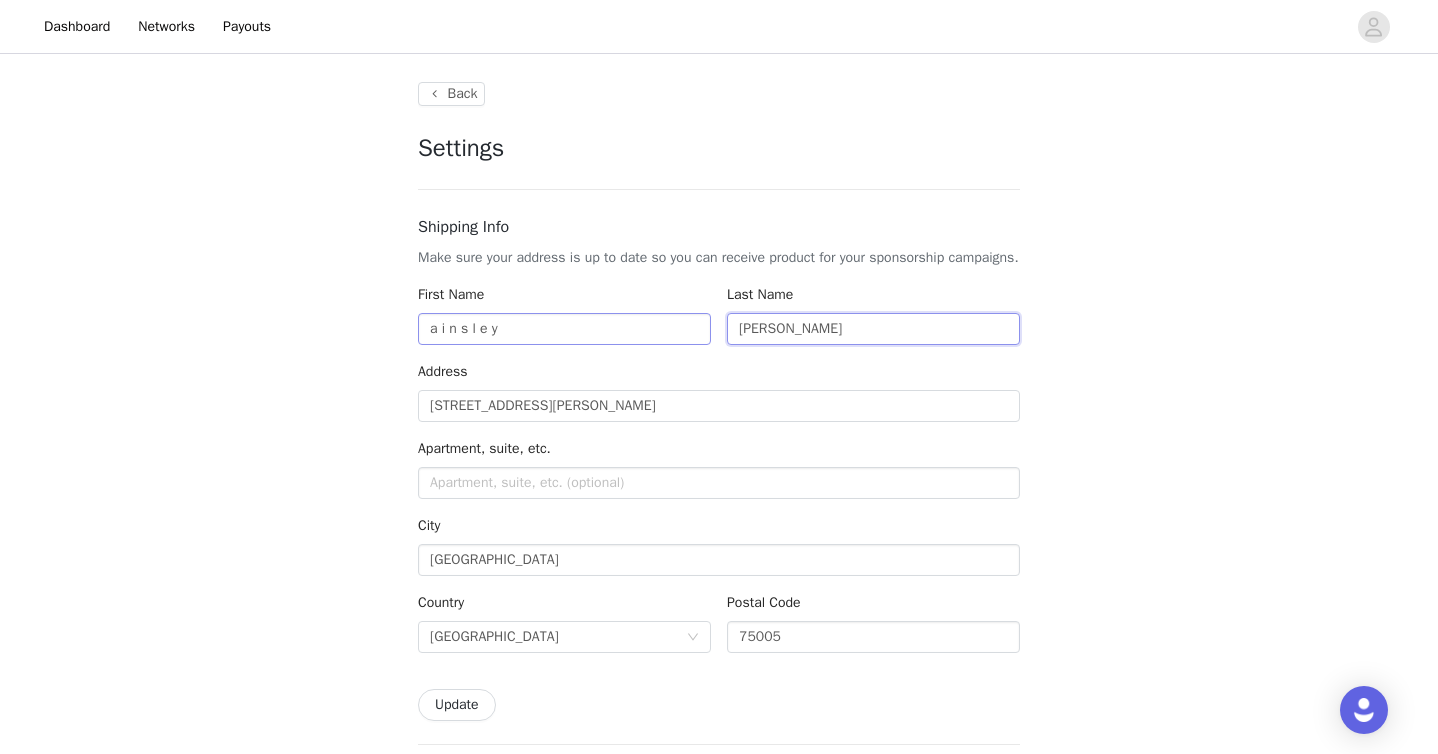 type on "DuRose" 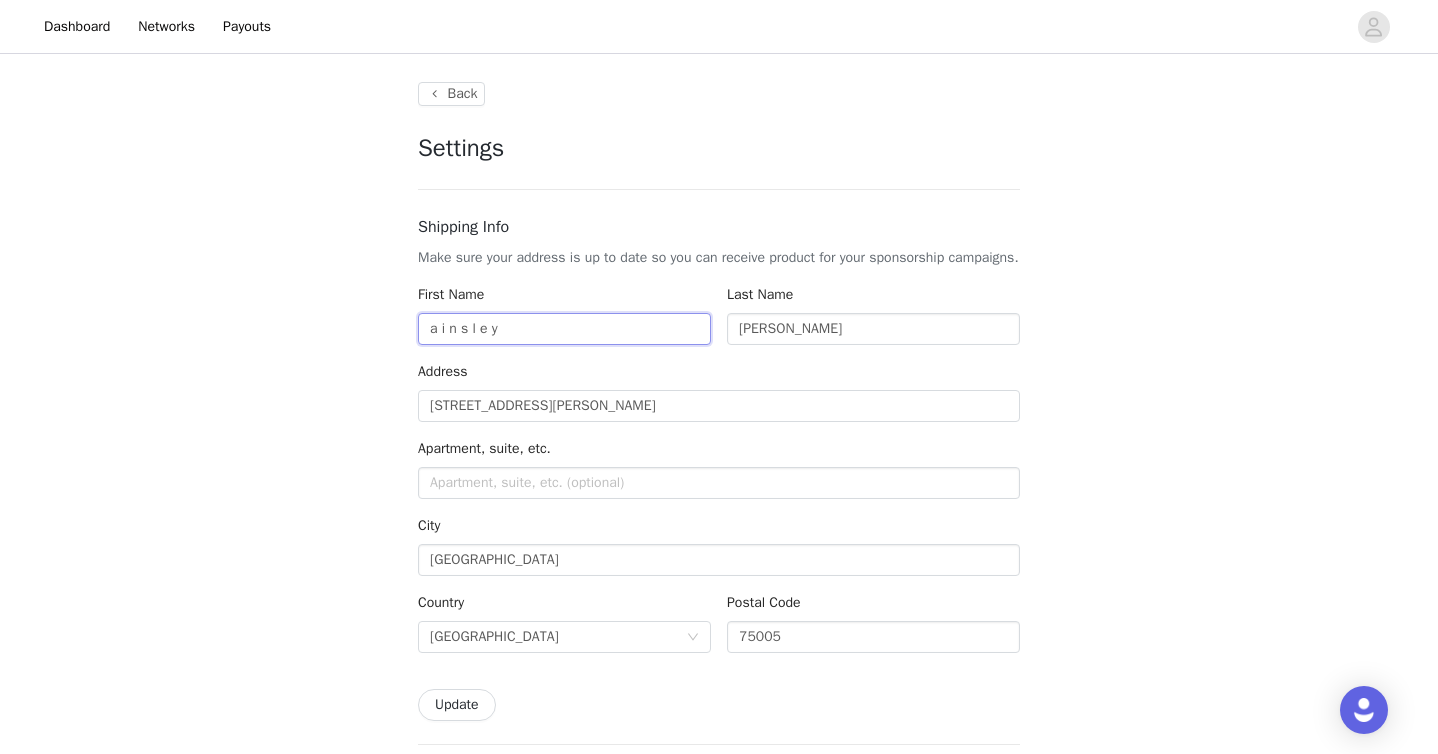 drag, startPoint x: 637, startPoint y: 344, endPoint x: 354, endPoint y: 341, distance: 283.0159 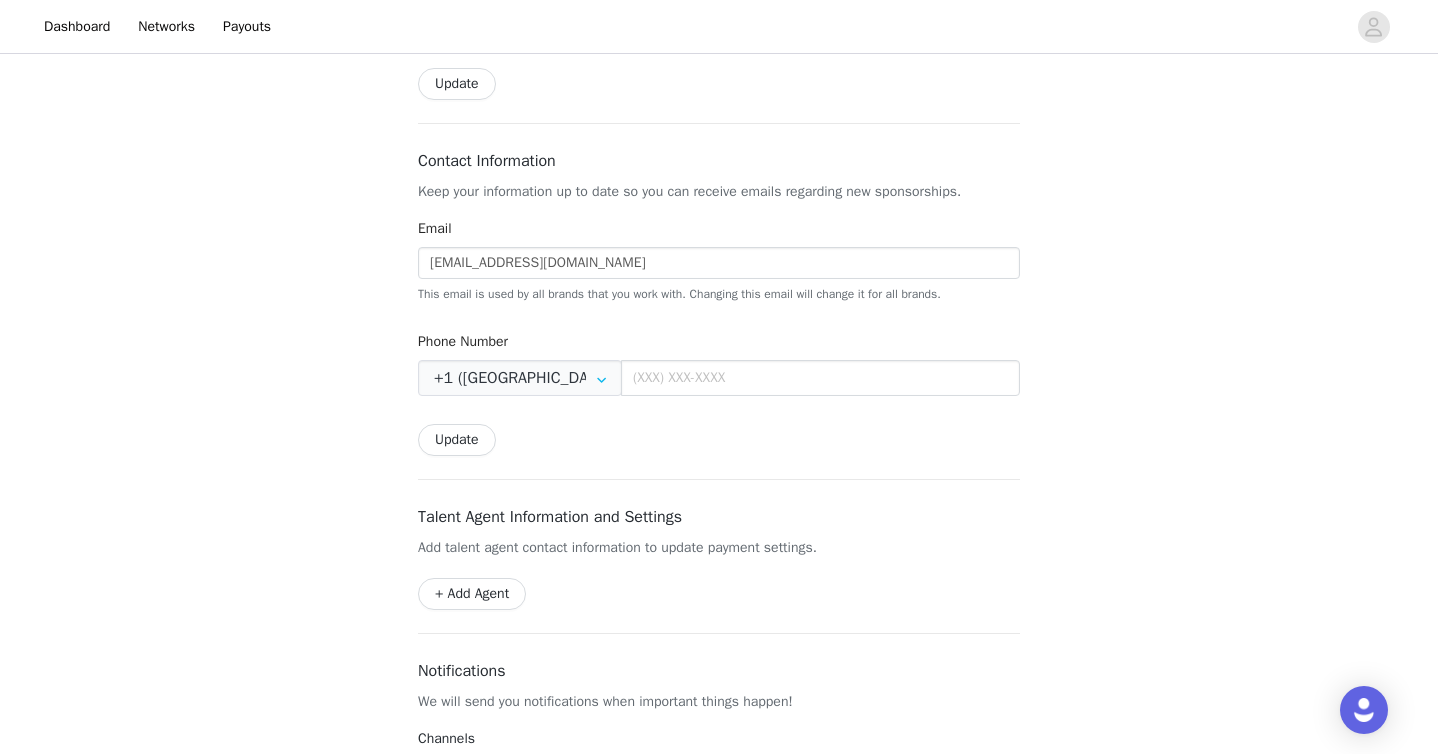 scroll, scrollTop: 639, scrollLeft: 0, axis: vertical 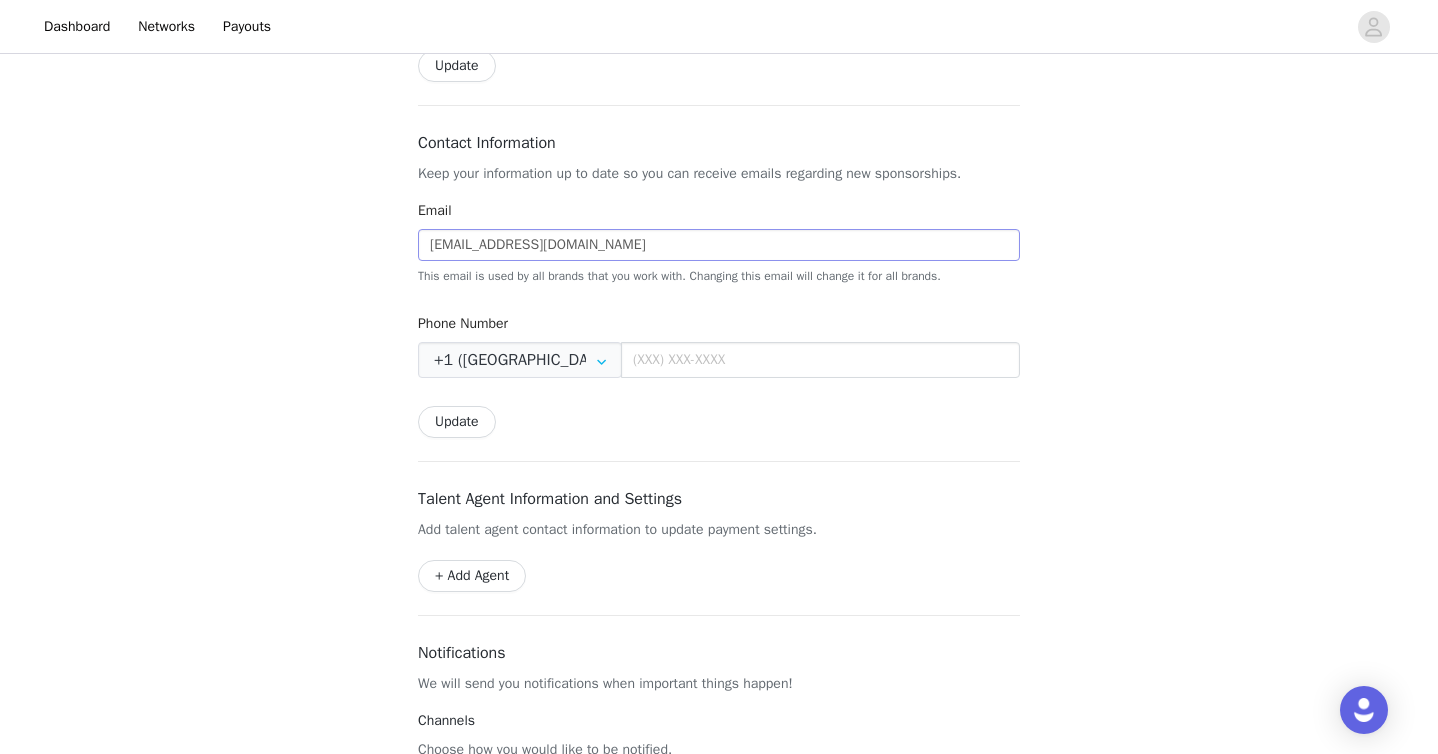 type on "Ainsley" 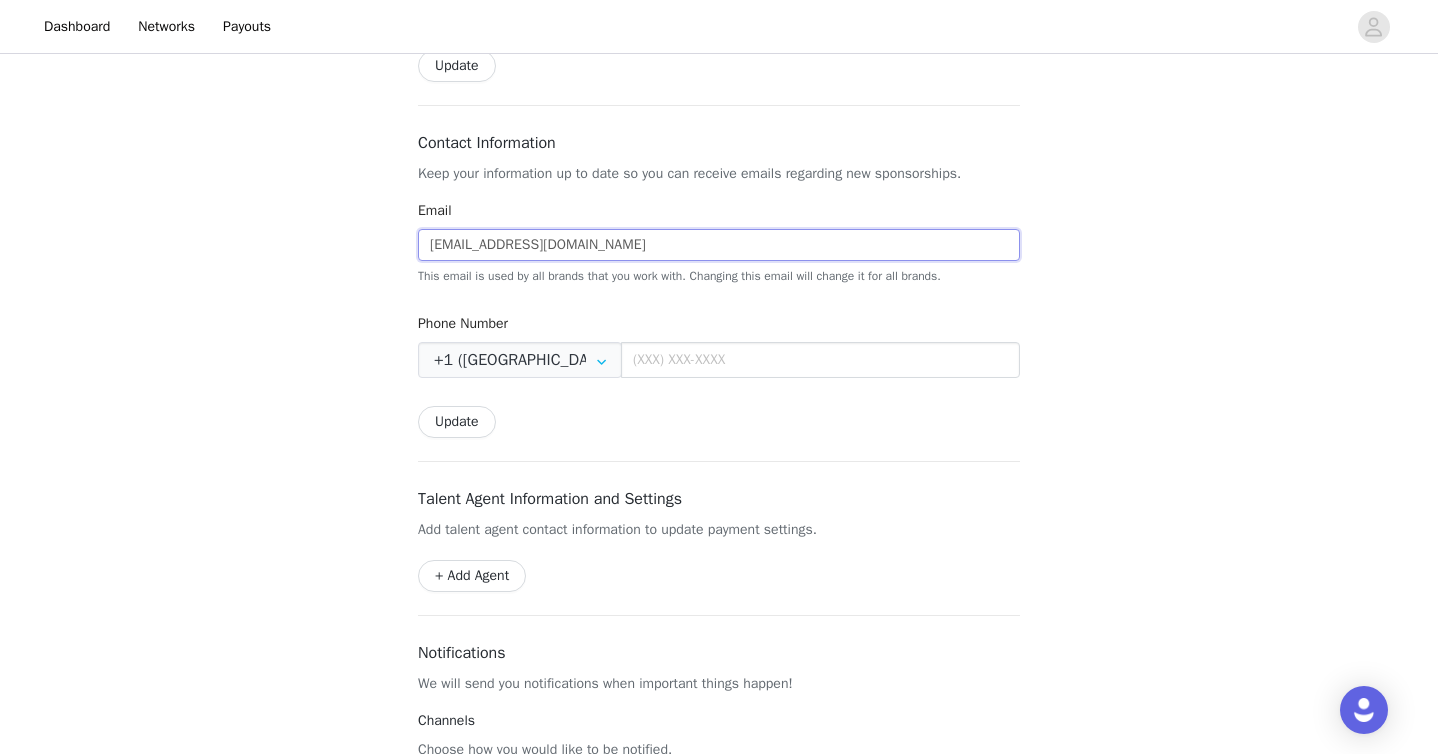 drag, startPoint x: 622, startPoint y: 264, endPoint x: 350, endPoint y: 264, distance: 272 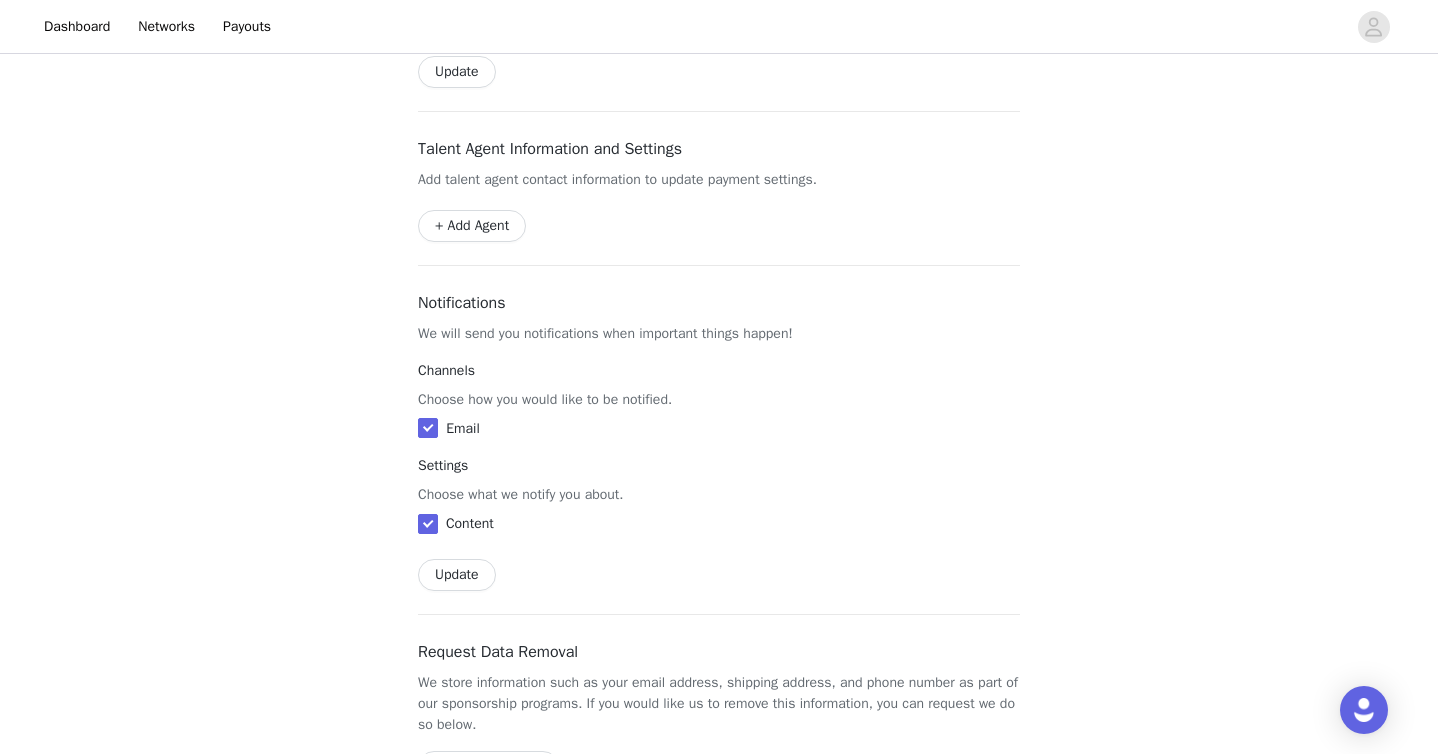 scroll, scrollTop: 999, scrollLeft: 0, axis: vertical 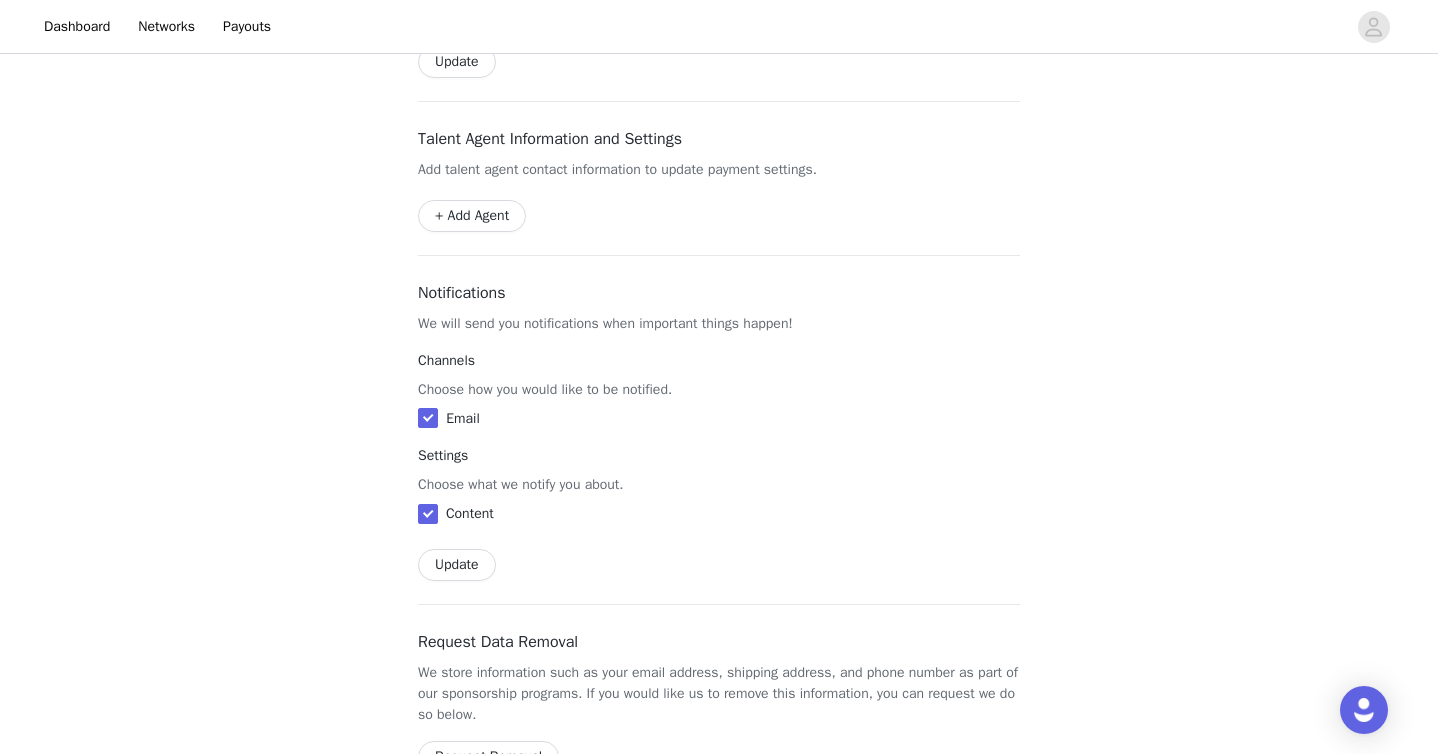 type on "kennedy@smallscreenmarketing.com" 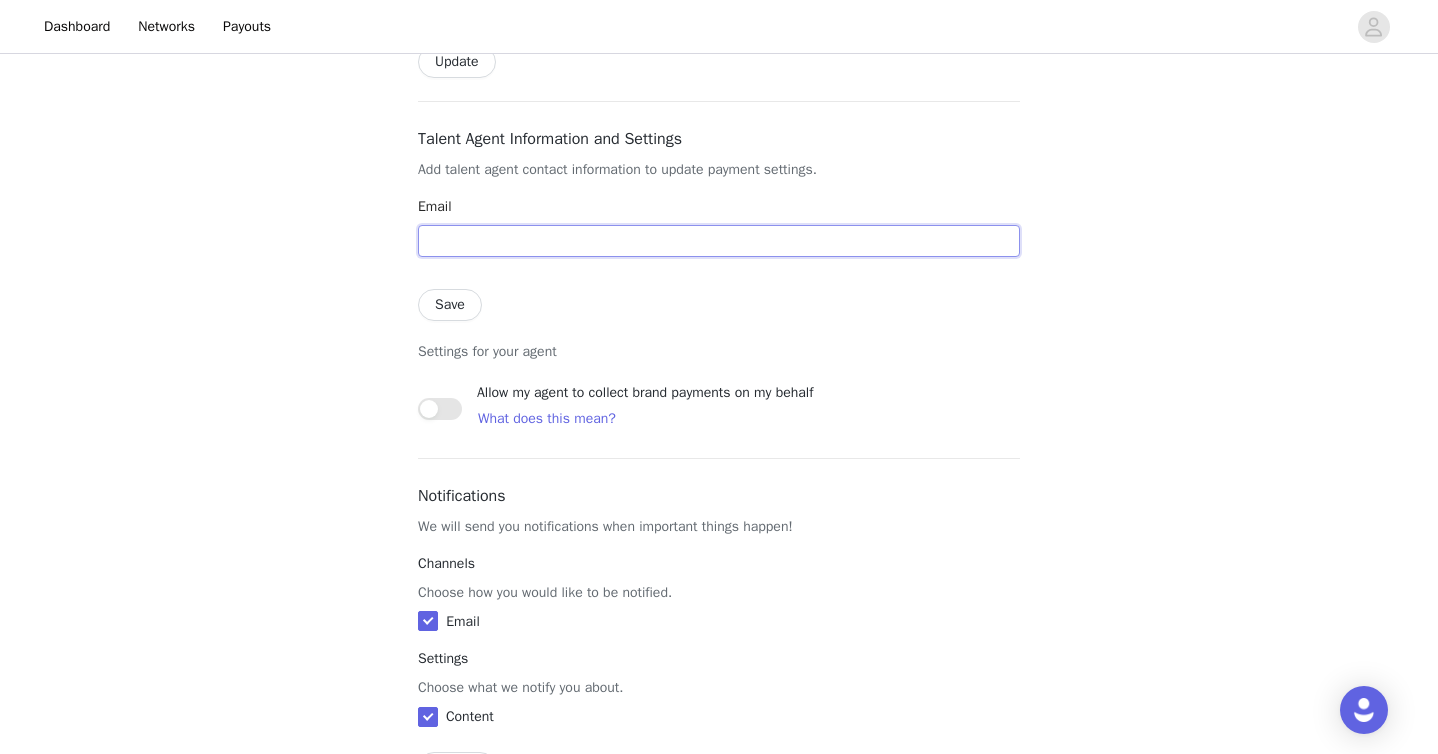 click at bounding box center (719, 241) 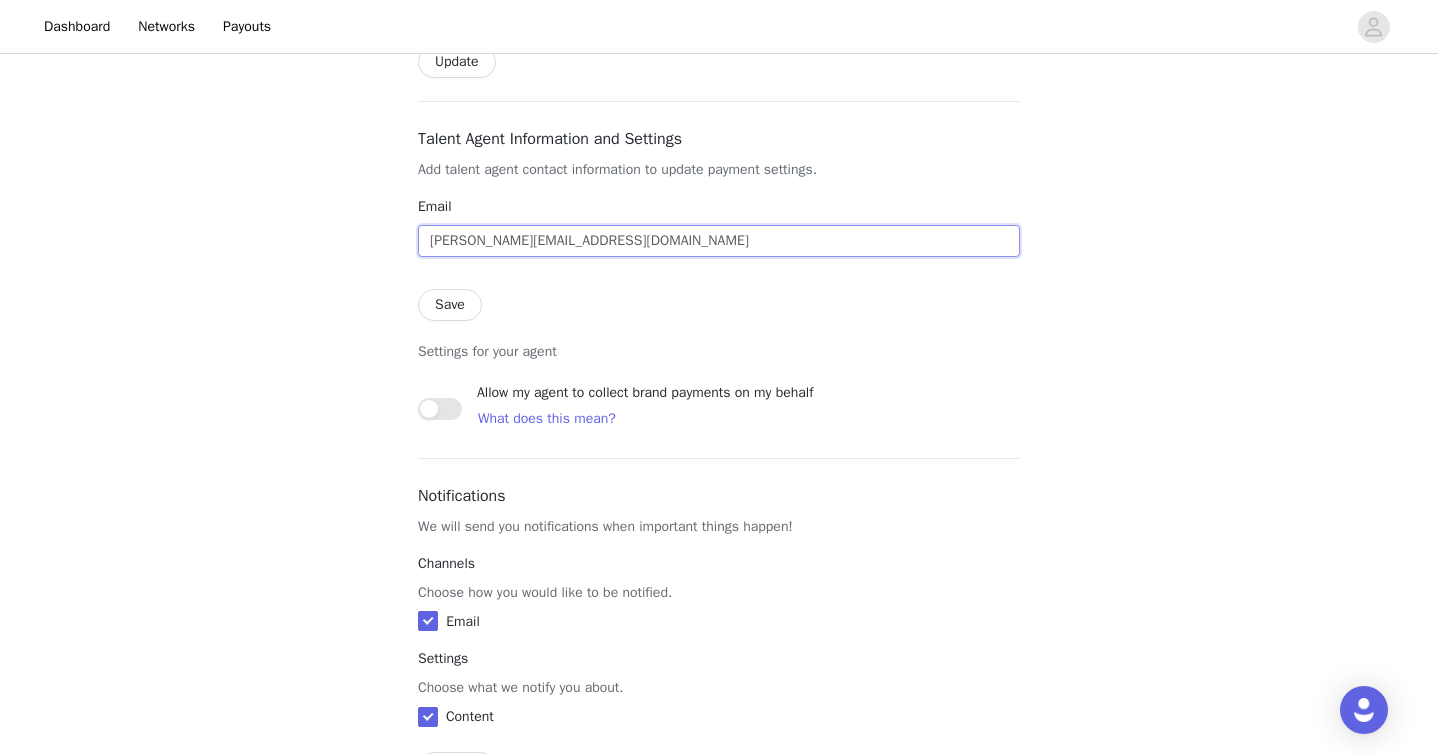 type on "kennedy@smallscreenmarketing.com" 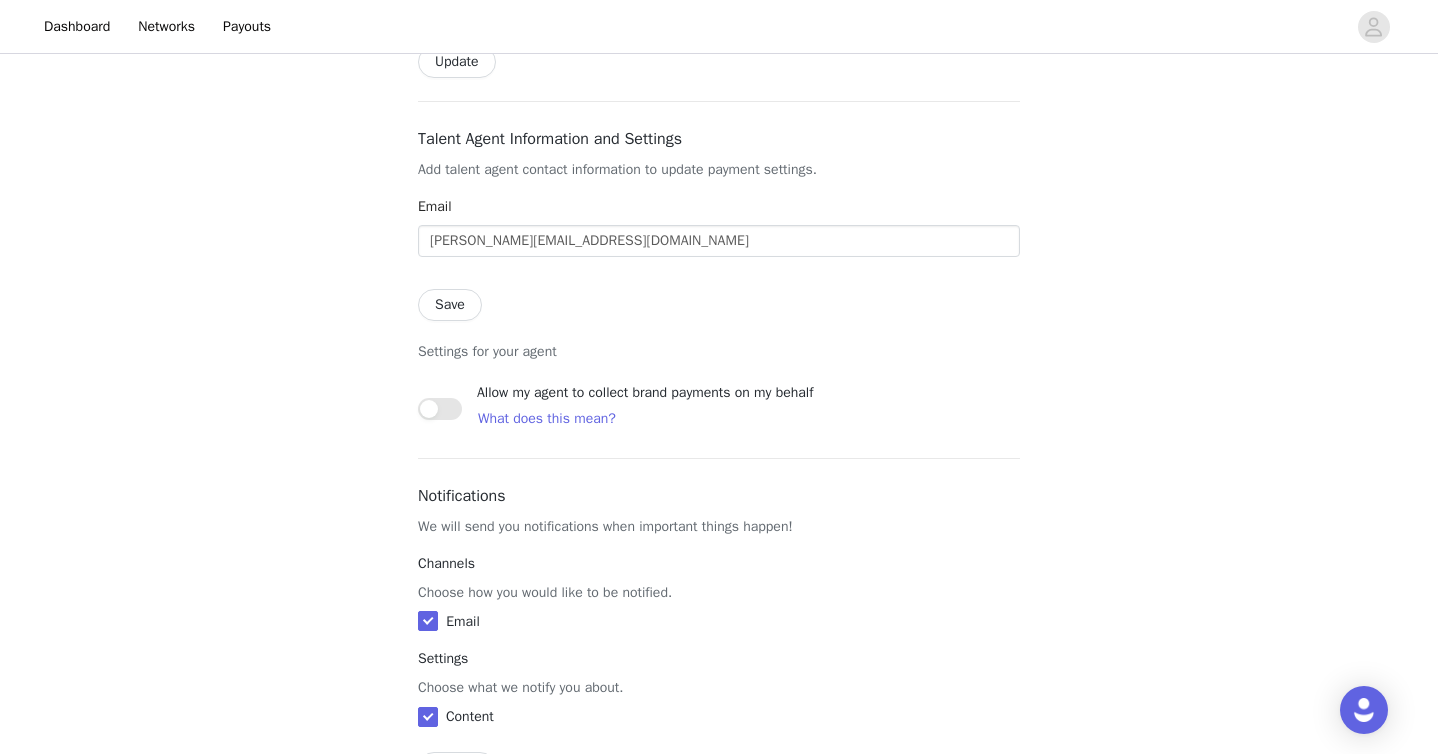 click on "Save" at bounding box center [450, 305] 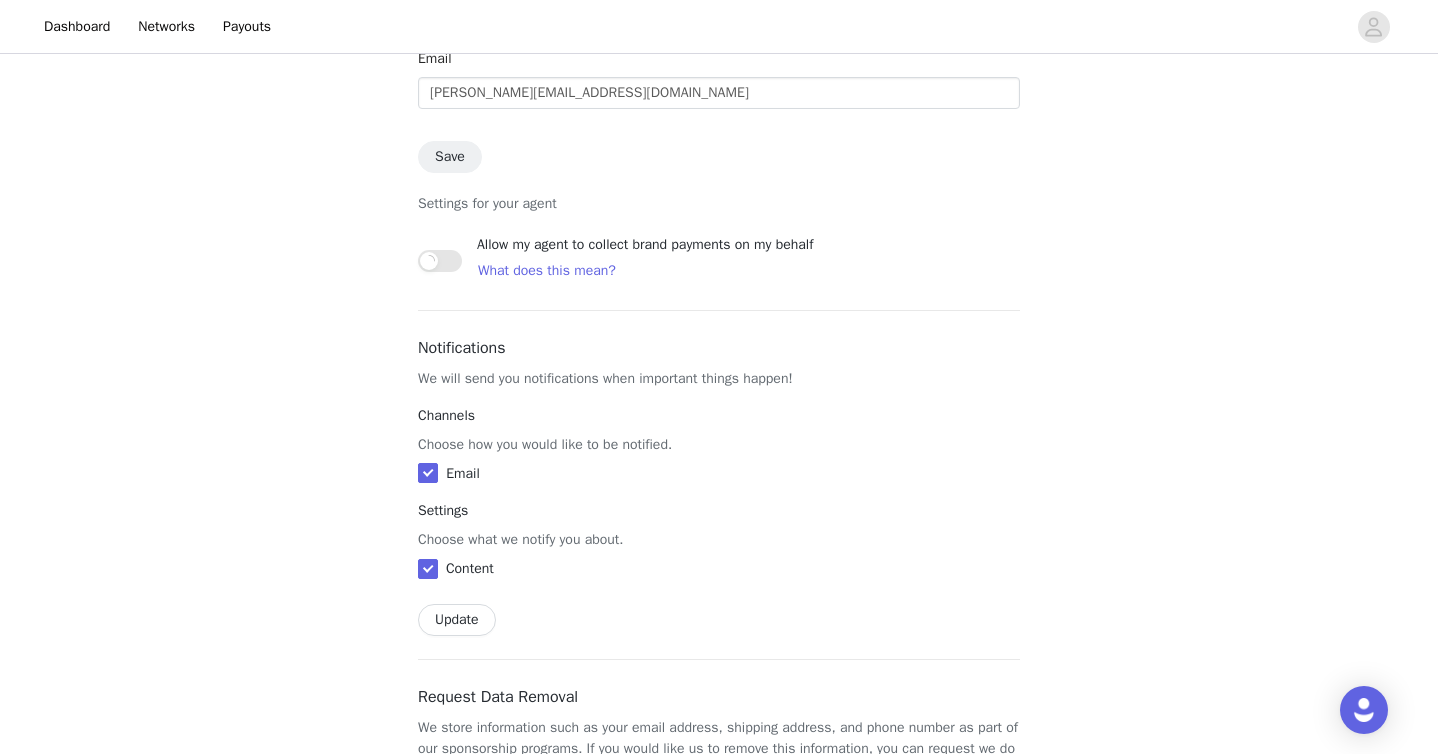 scroll, scrollTop: 1149, scrollLeft: 0, axis: vertical 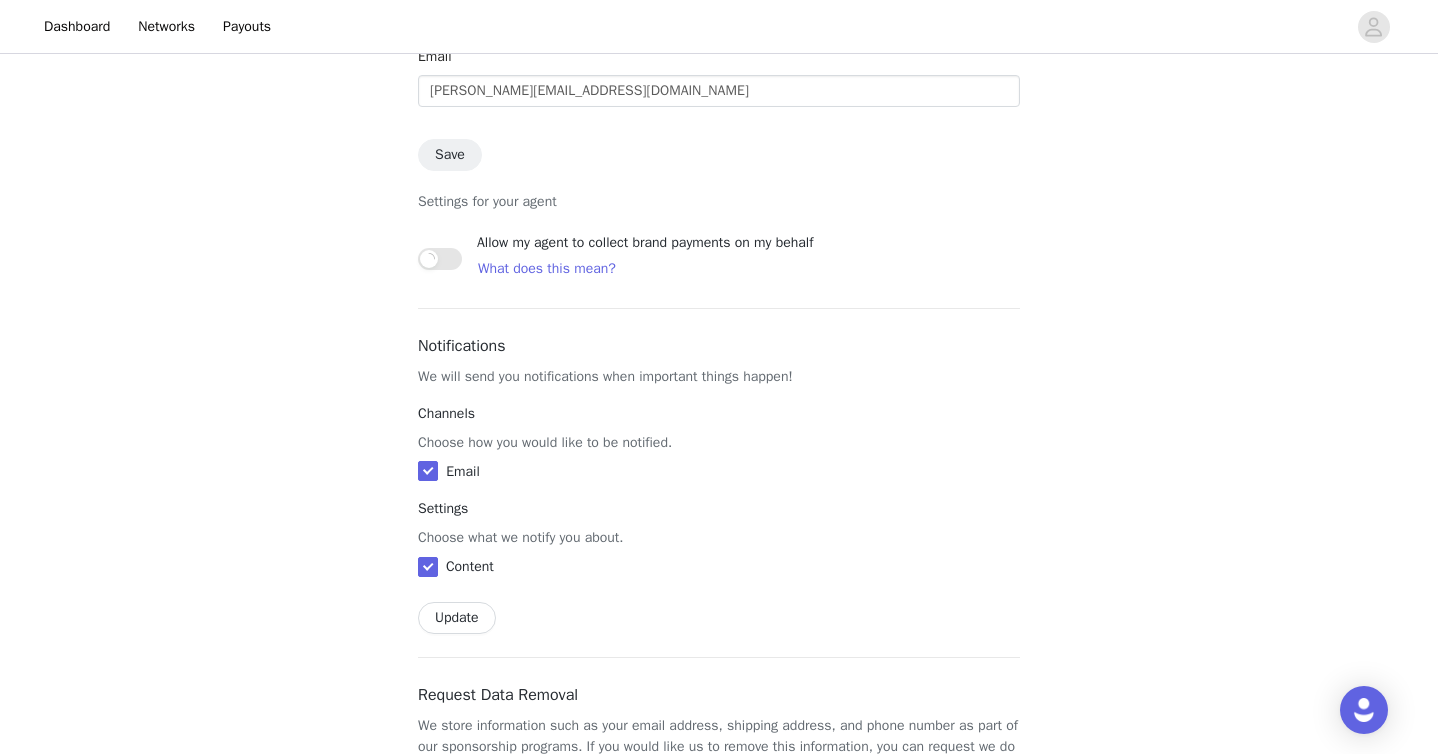 click on "Allow my agent to collect brand payments on my behalf        What does this mean?" at bounding box center [719, 258] 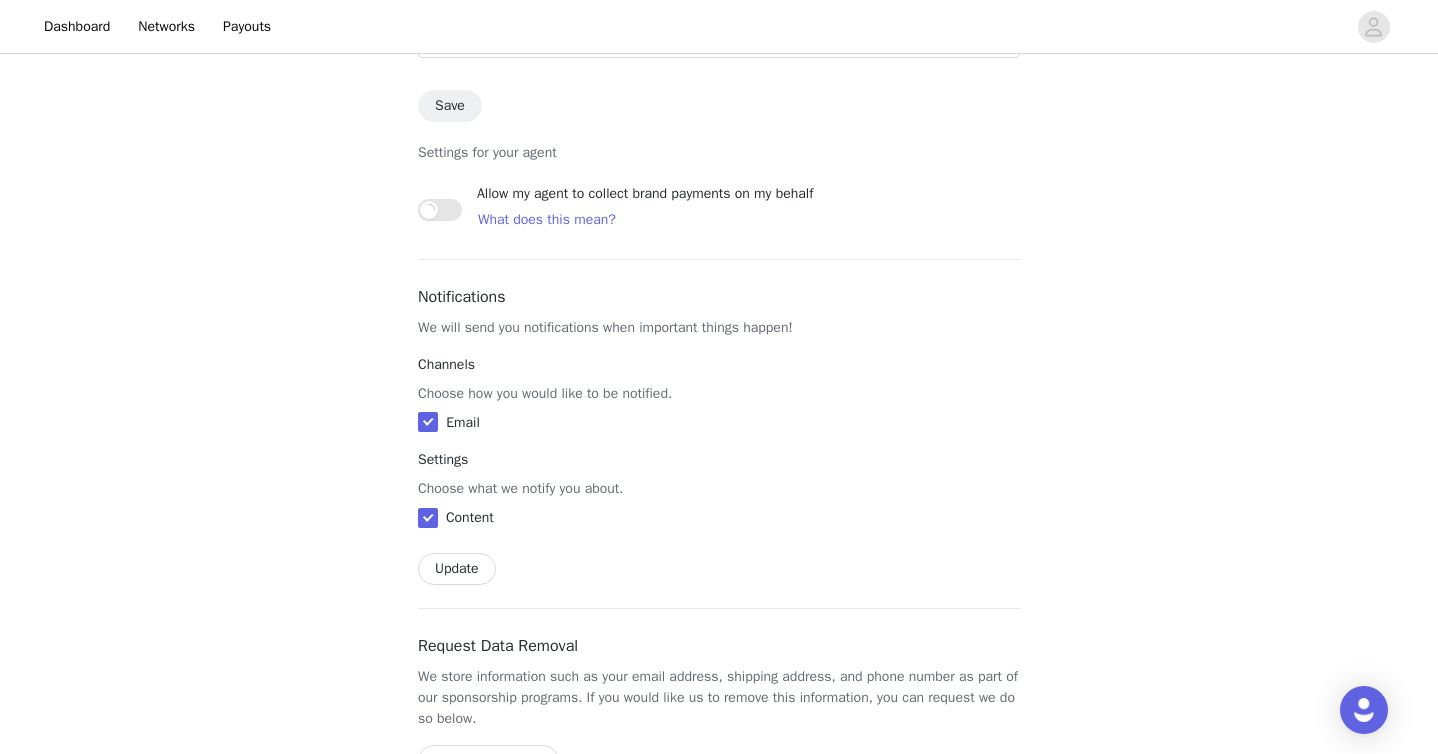 scroll, scrollTop: 1190, scrollLeft: 0, axis: vertical 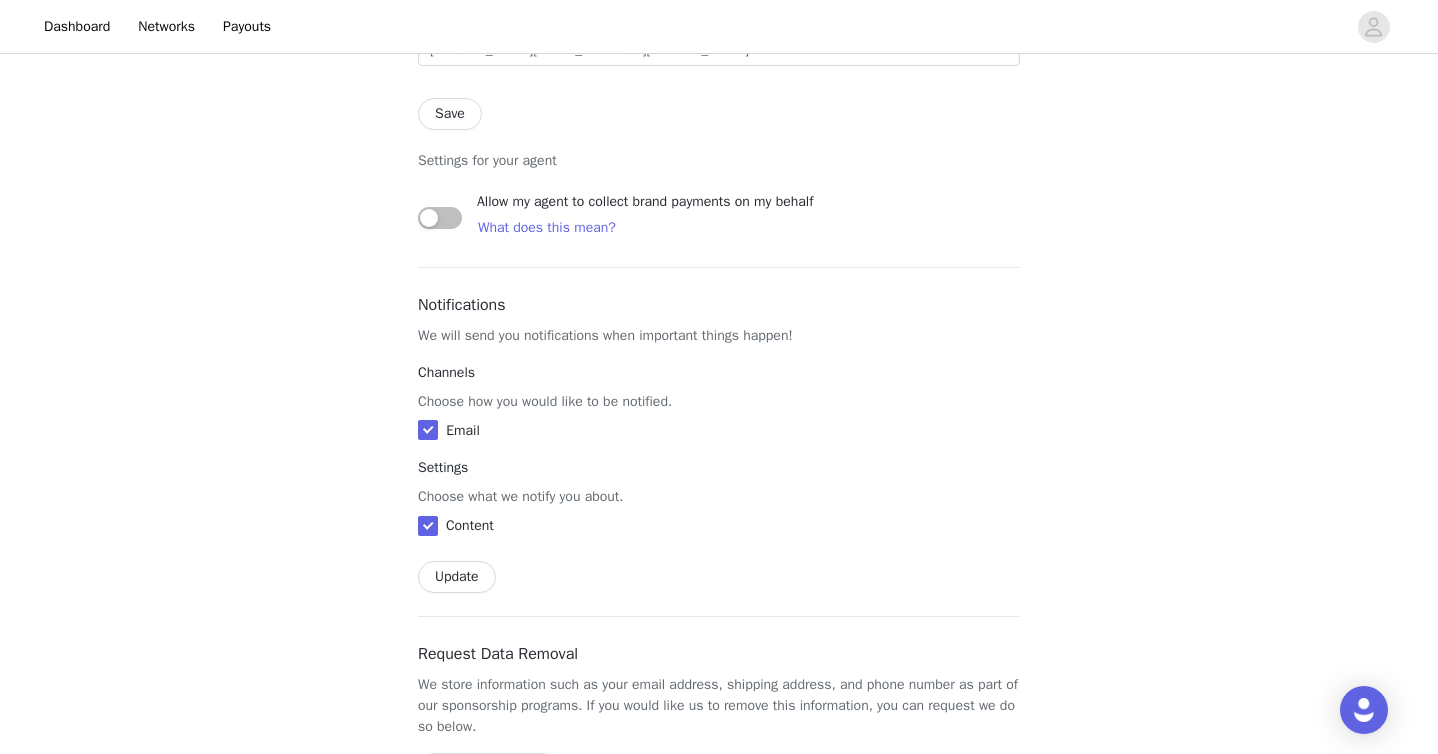 click at bounding box center (440, 218) 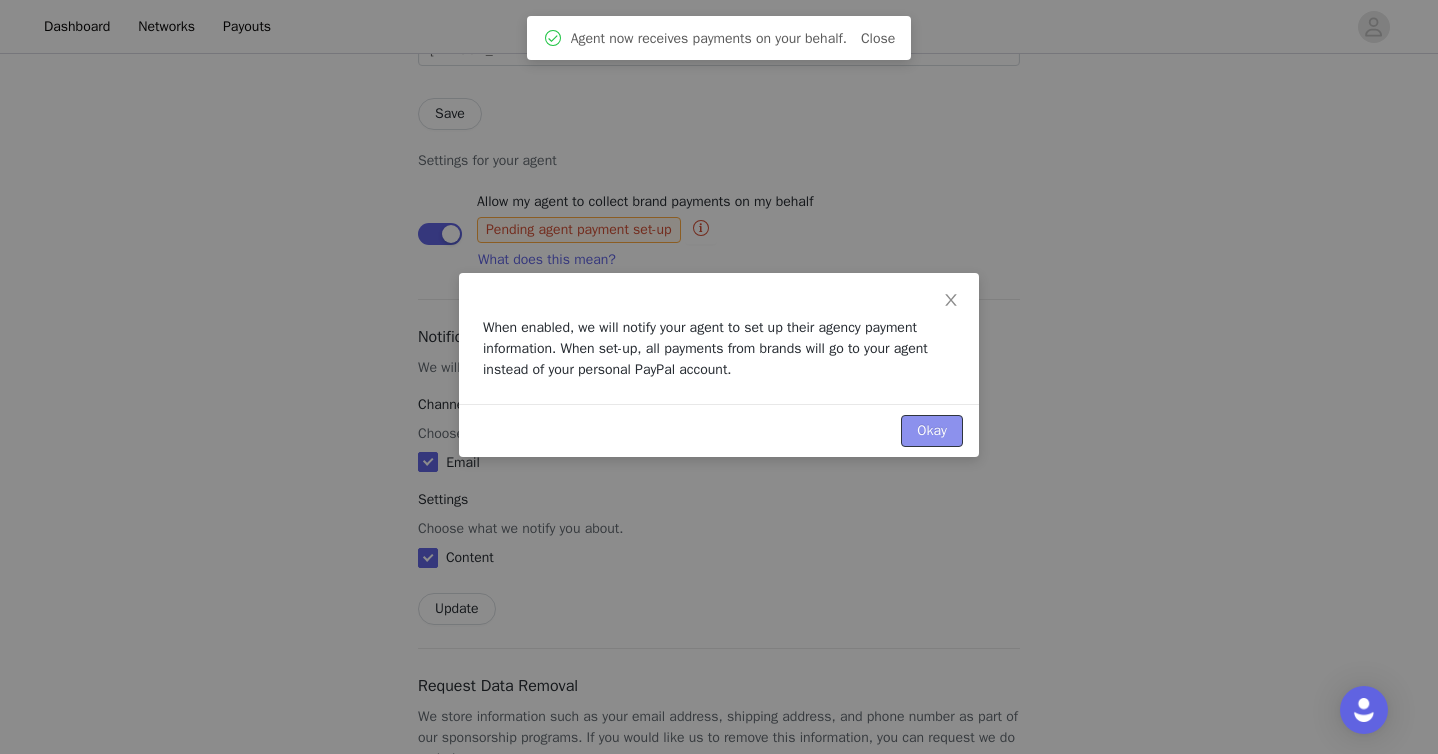 click on "Okay" at bounding box center (932, 431) 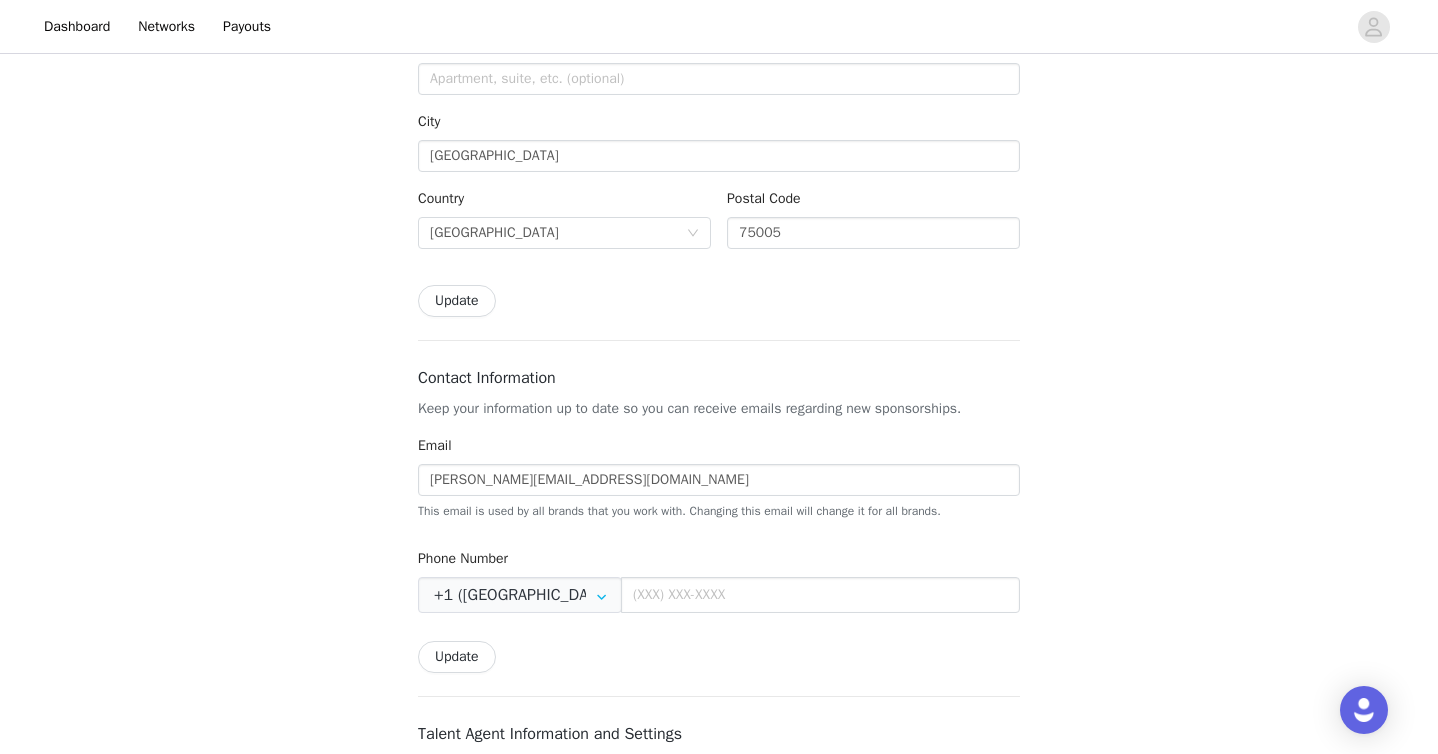 scroll, scrollTop: 0, scrollLeft: 0, axis: both 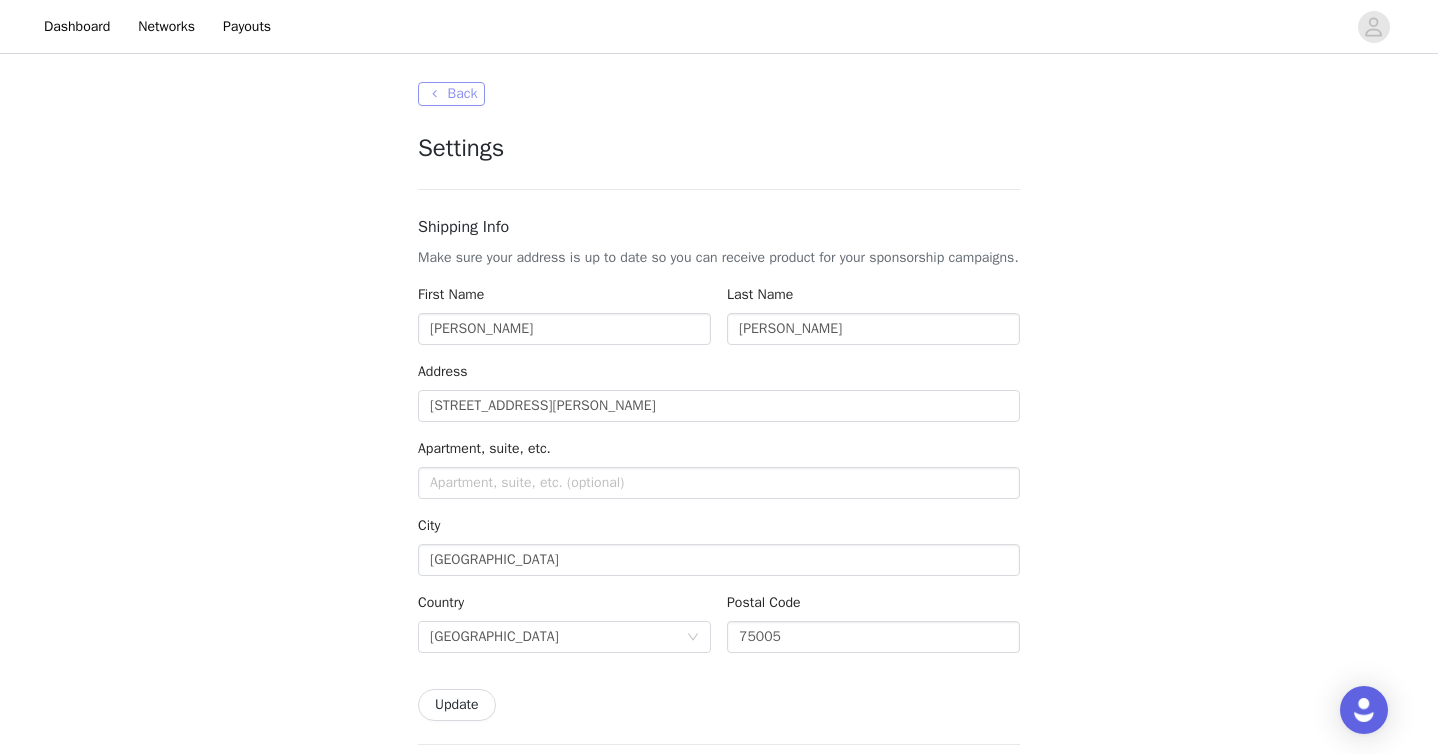 click on "Back" at bounding box center (451, 94) 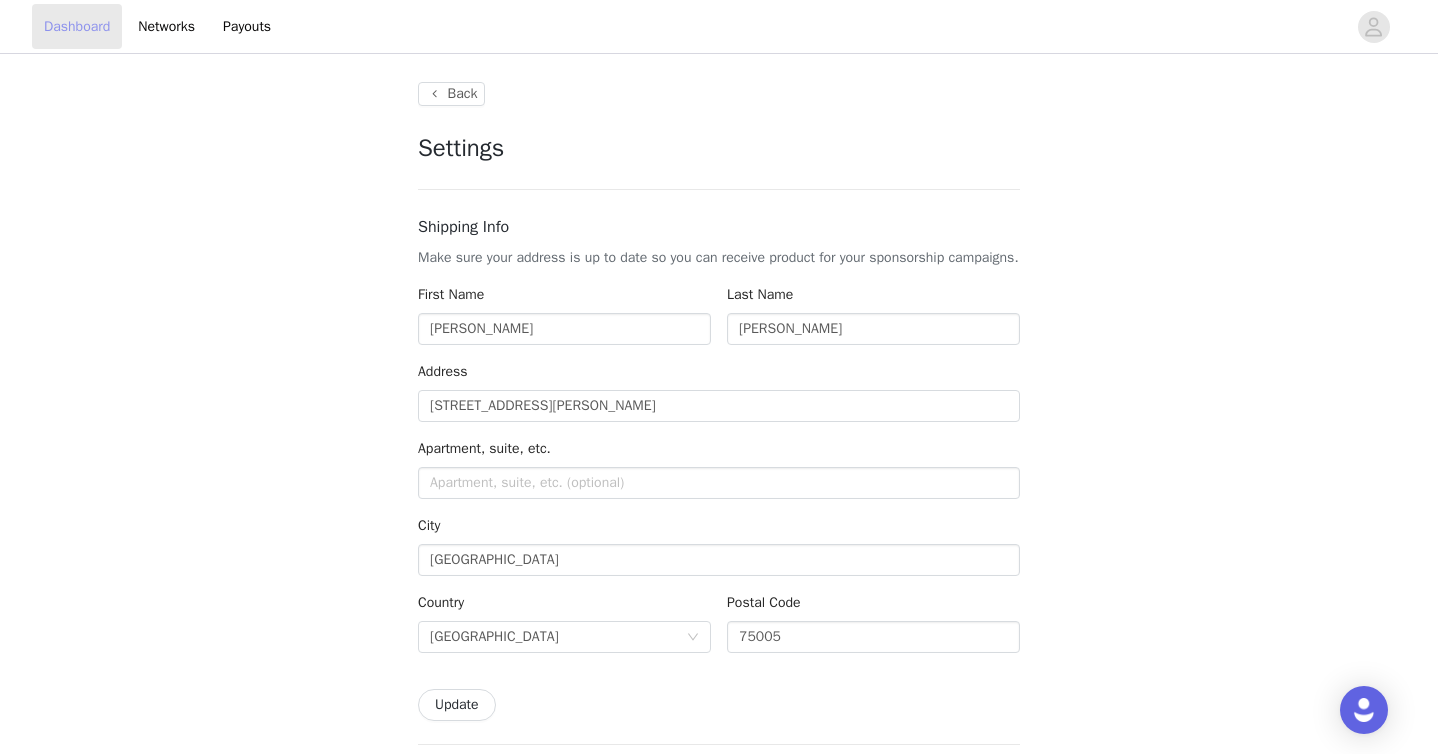click on "Dashboard" at bounding box center (77, 26) 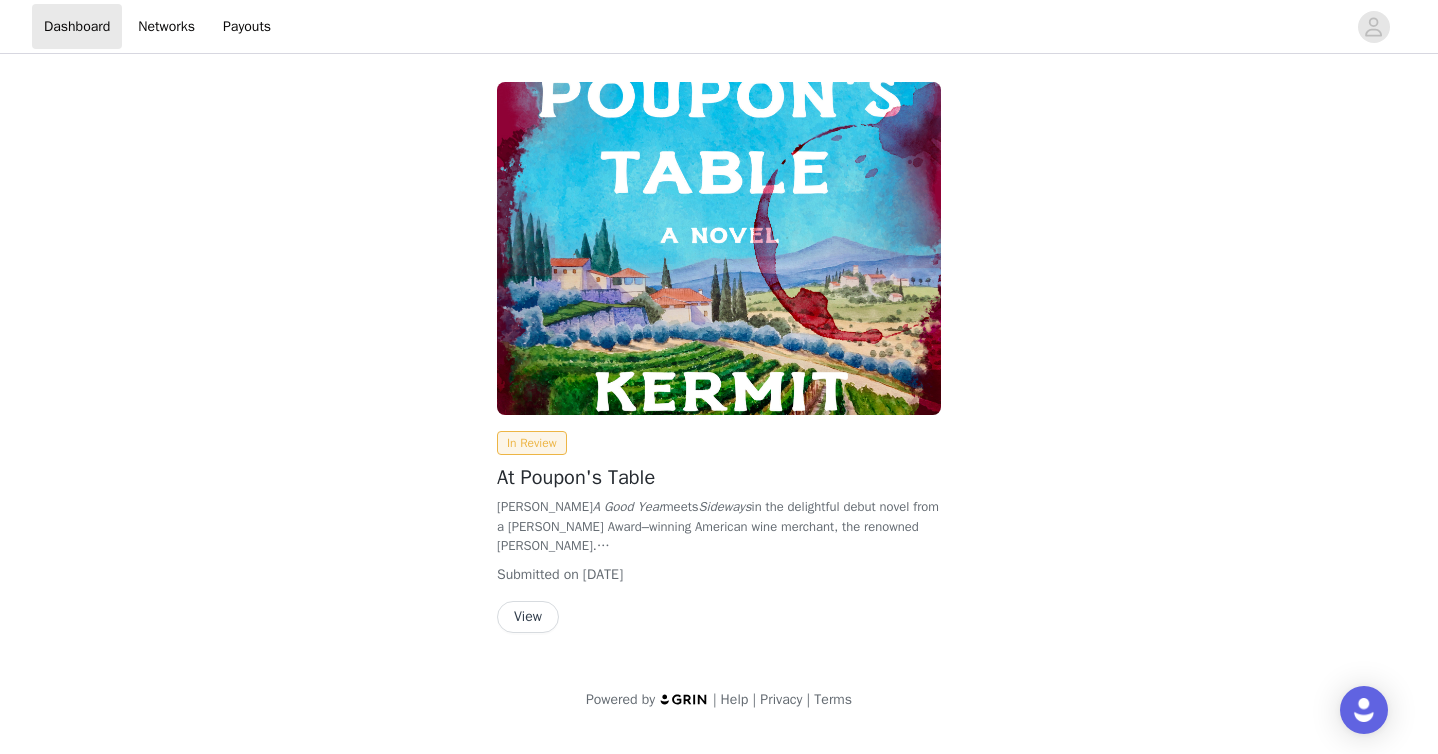 click on "View" at bounding box center [528, 617] 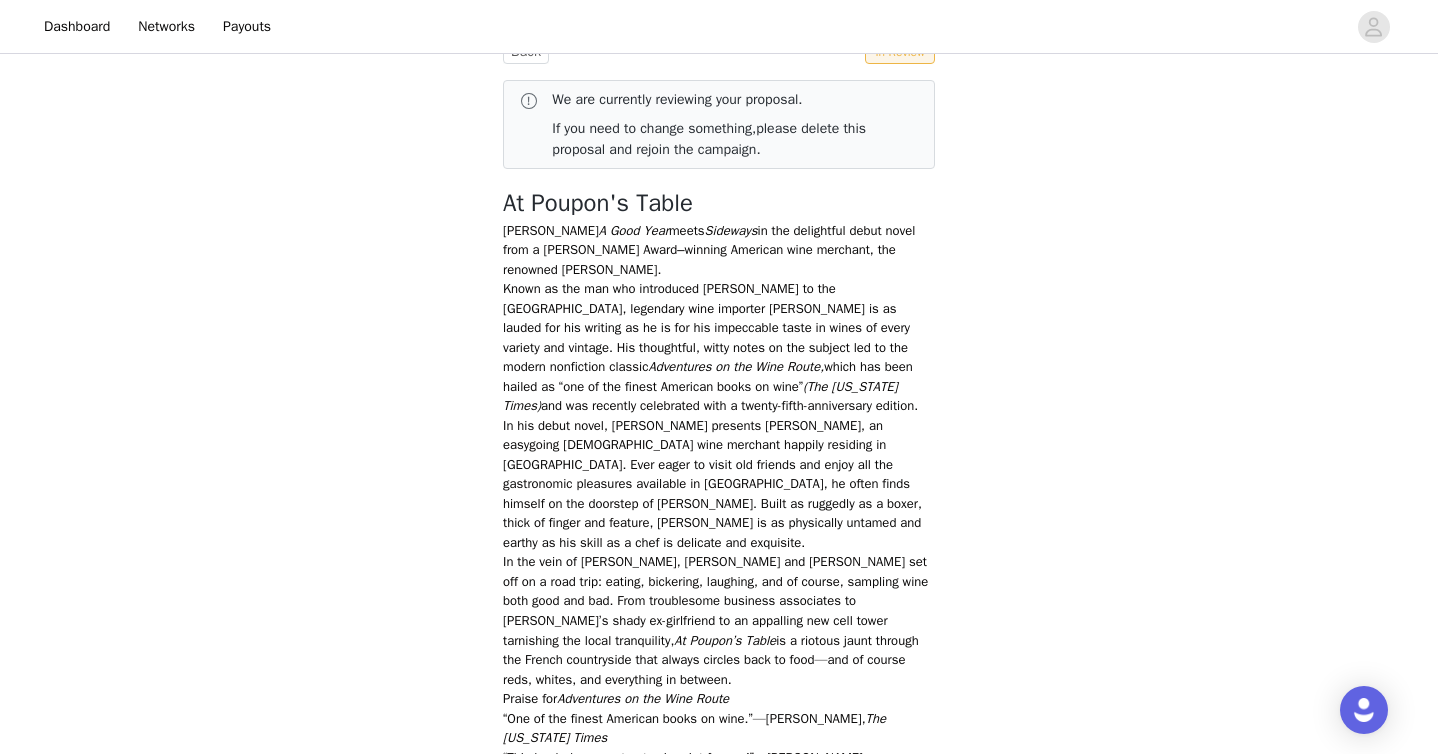scroll, scrollTop: 510, scrollLeft: 0, axis: vertical 